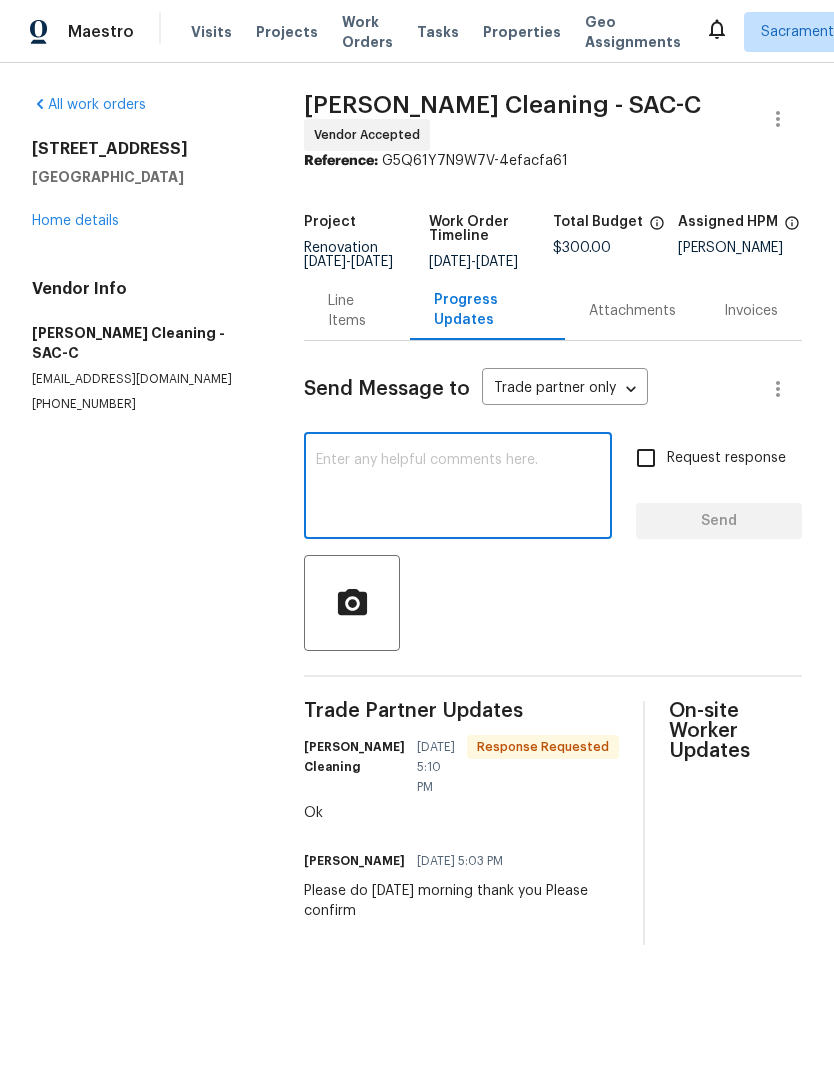 scroll, scrollTop: 0, scrollLeft: 0, axis: both 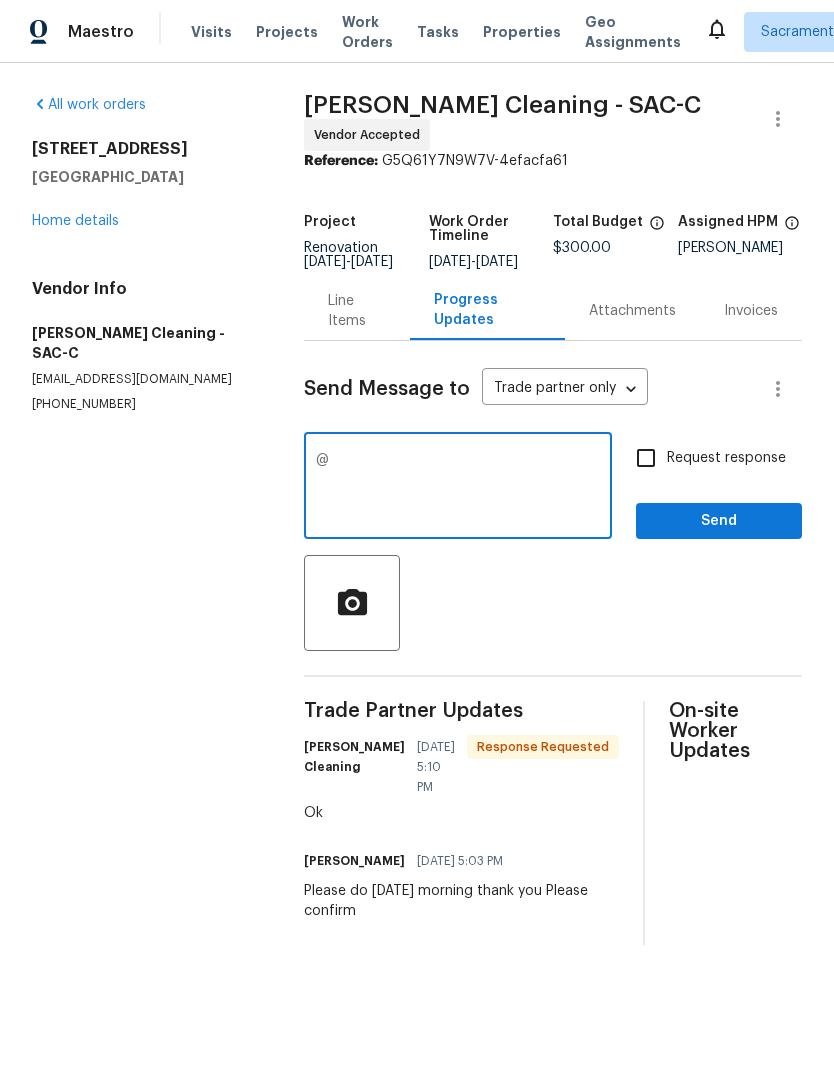 type on "@" 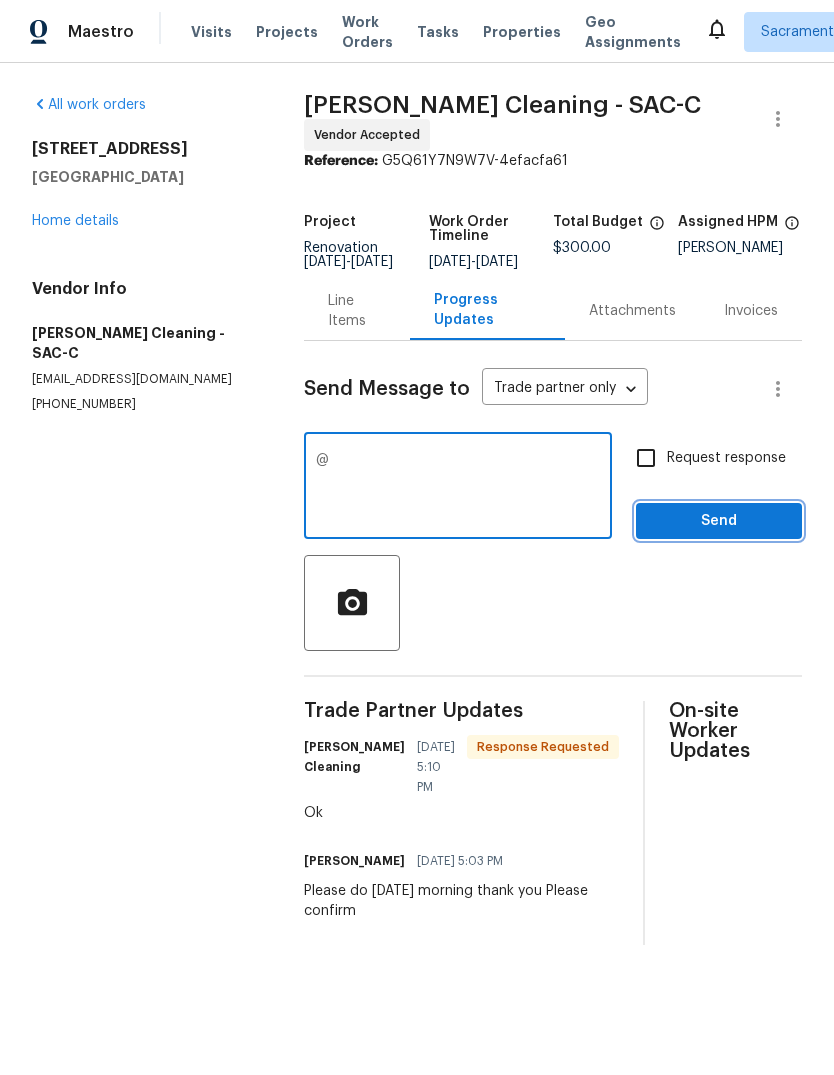 click on "Send" at bounding box center [719, 521] 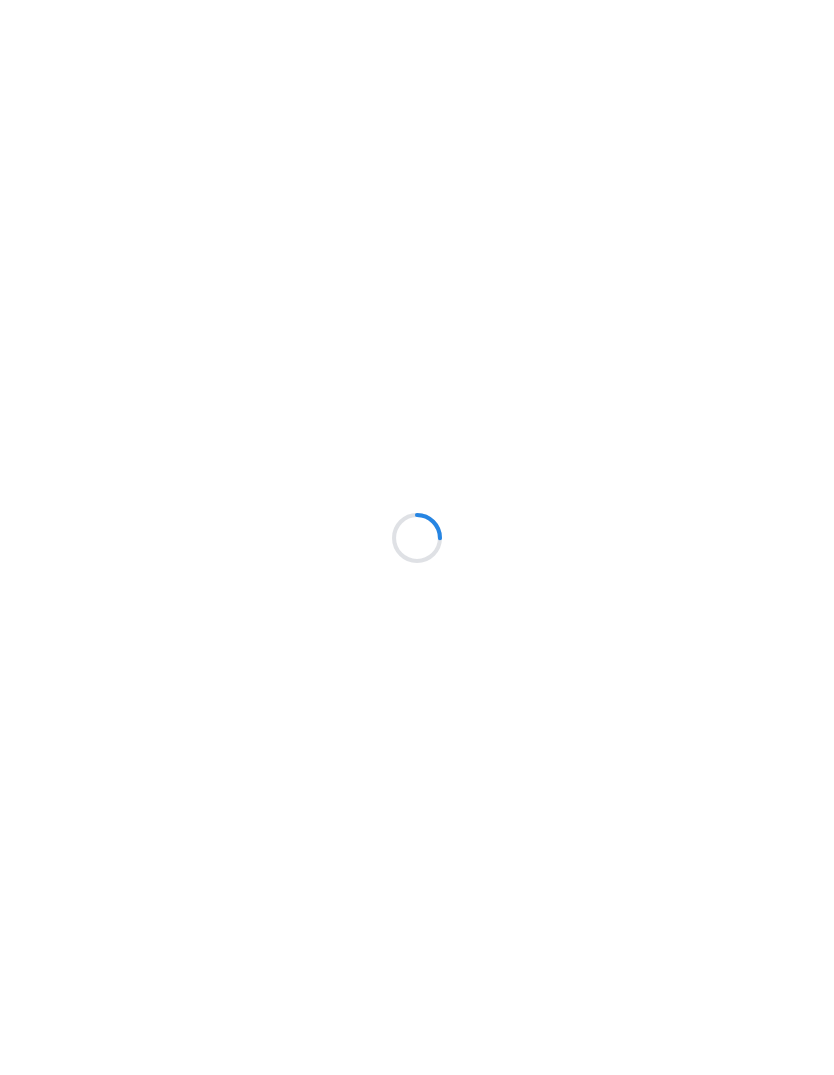 scroll, scrollTop: 0, scrollLeft: 0, axis: both 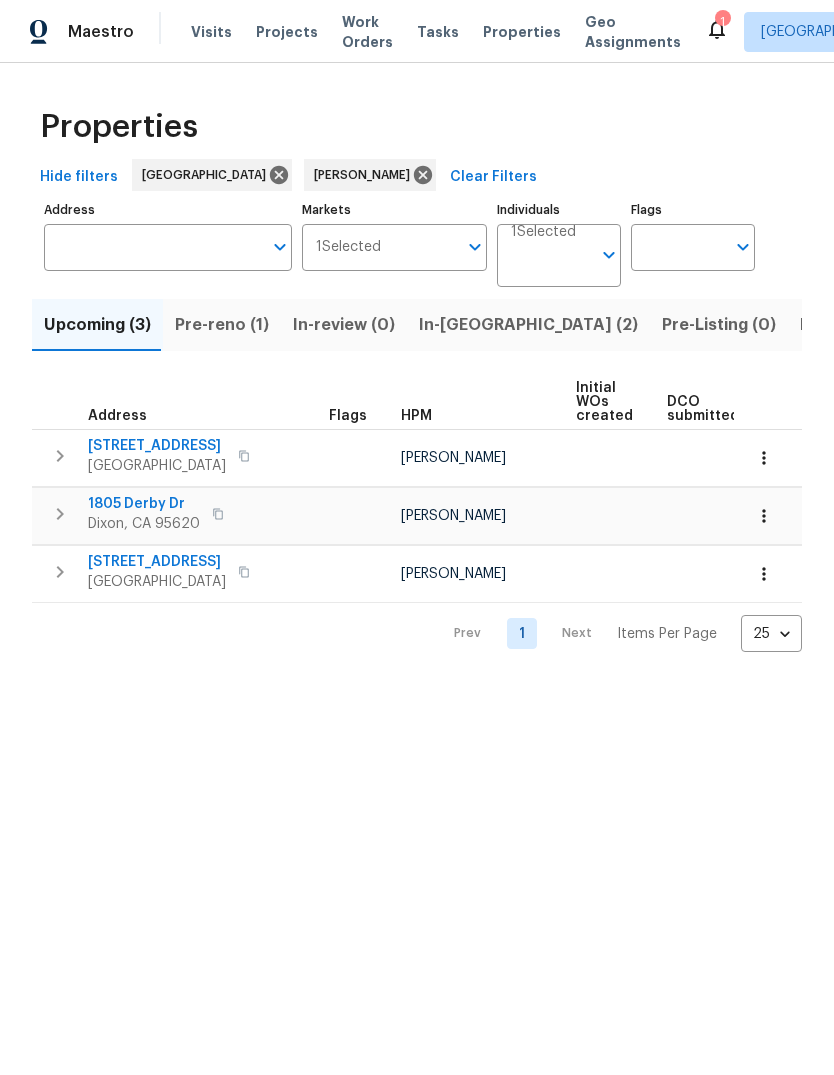 click on "Pre-reno (1)" at bounding box center [222, 325] 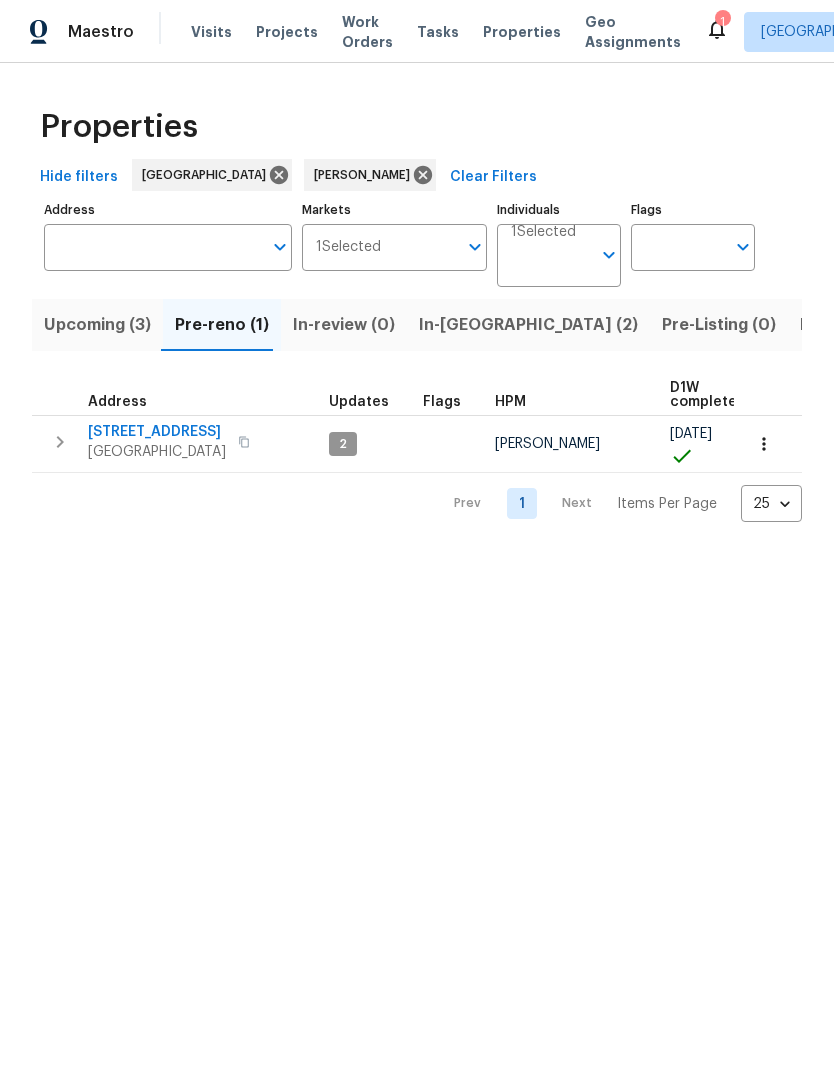 click 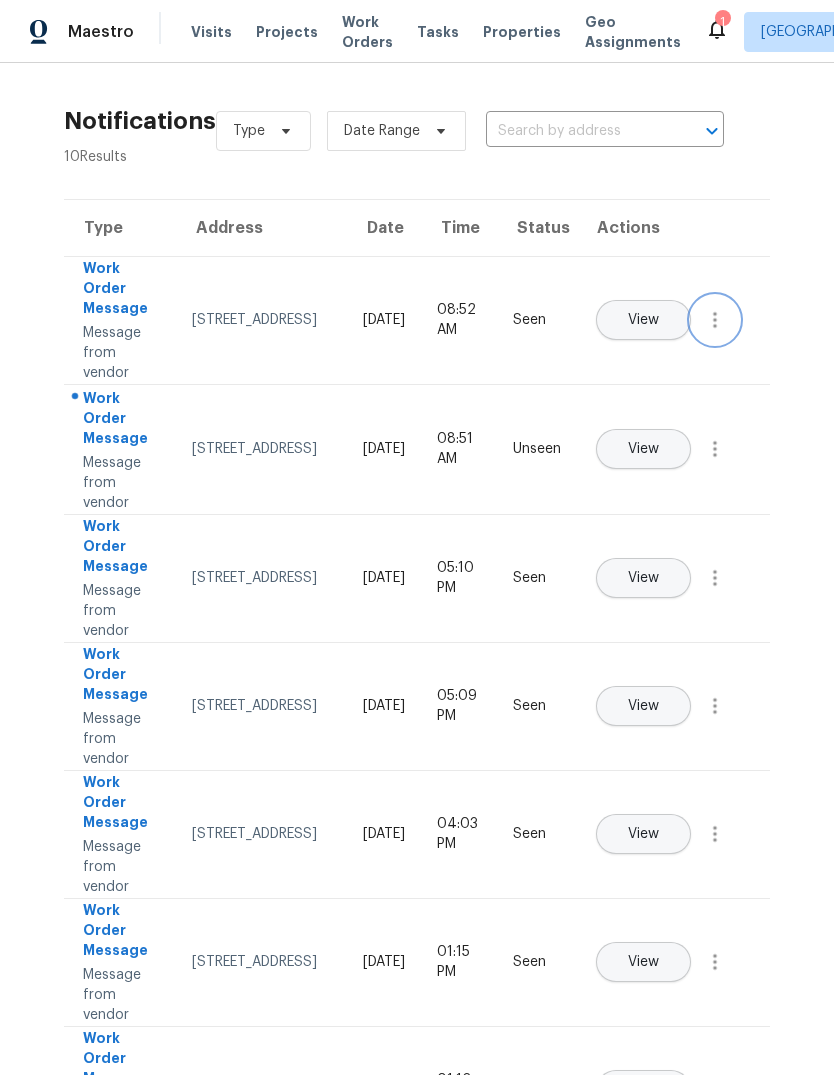 click at bounding box center [715, 320] 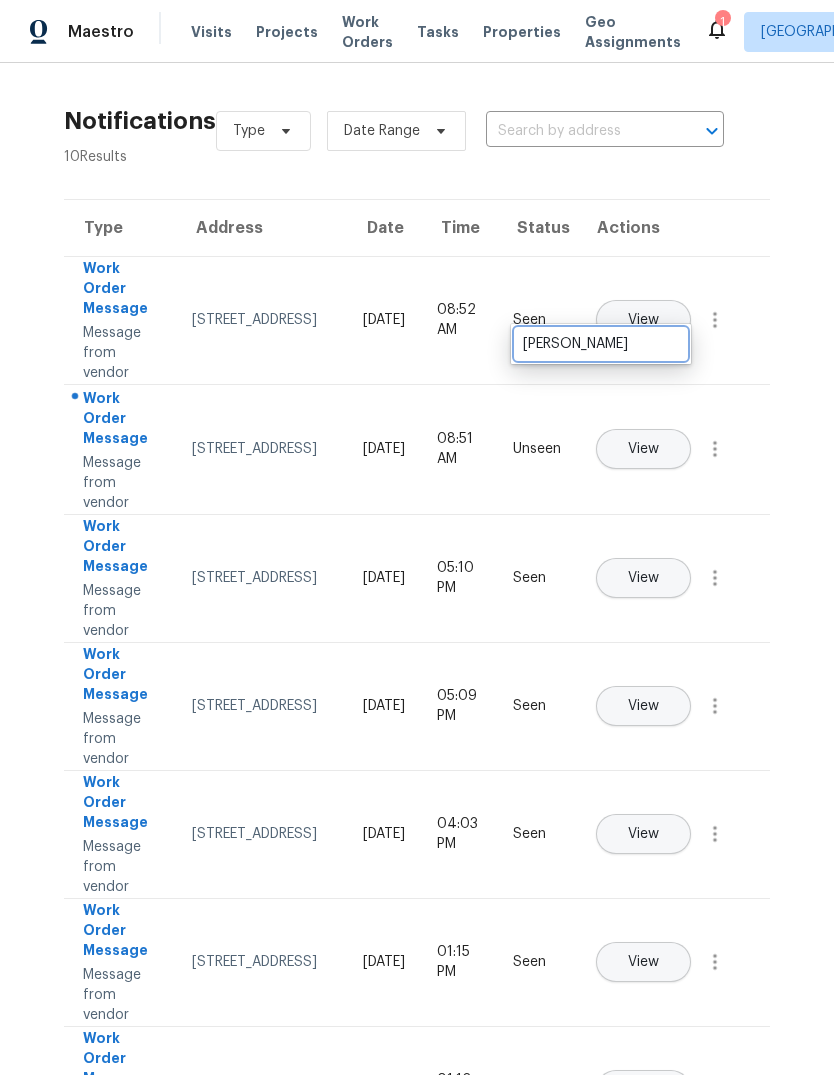 click on "Mark Unseen" at bounding box center [601, 344] 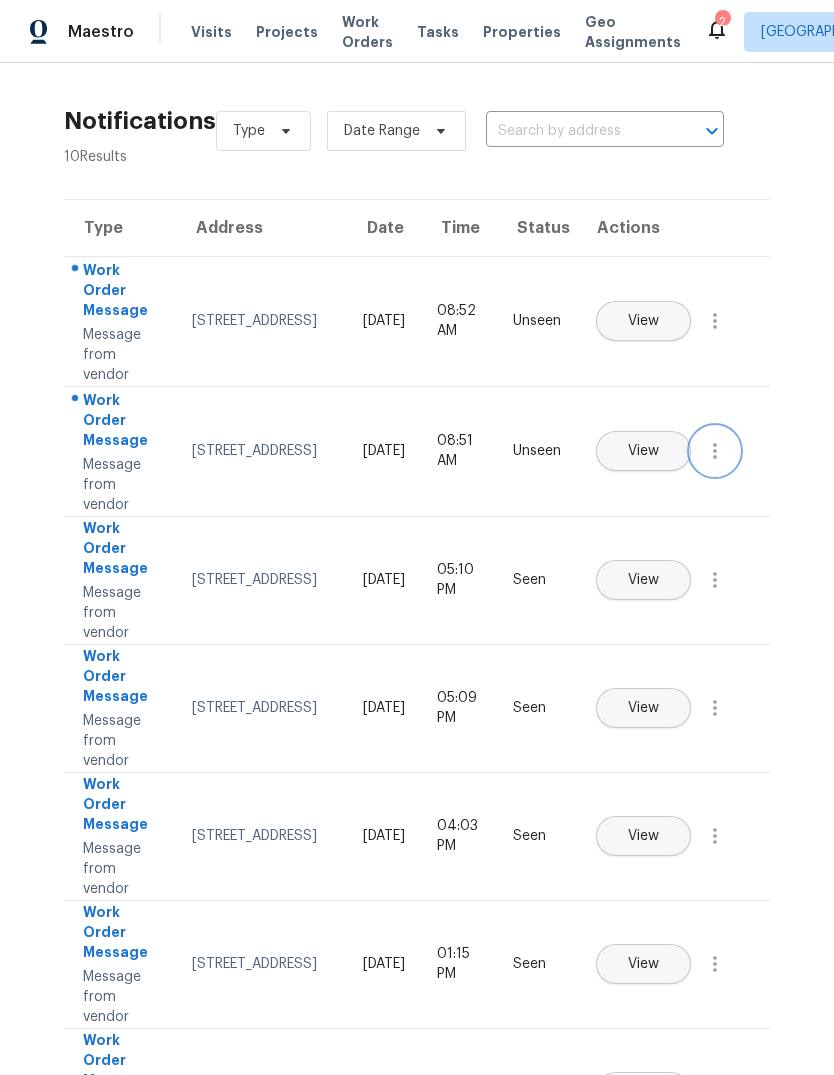 click 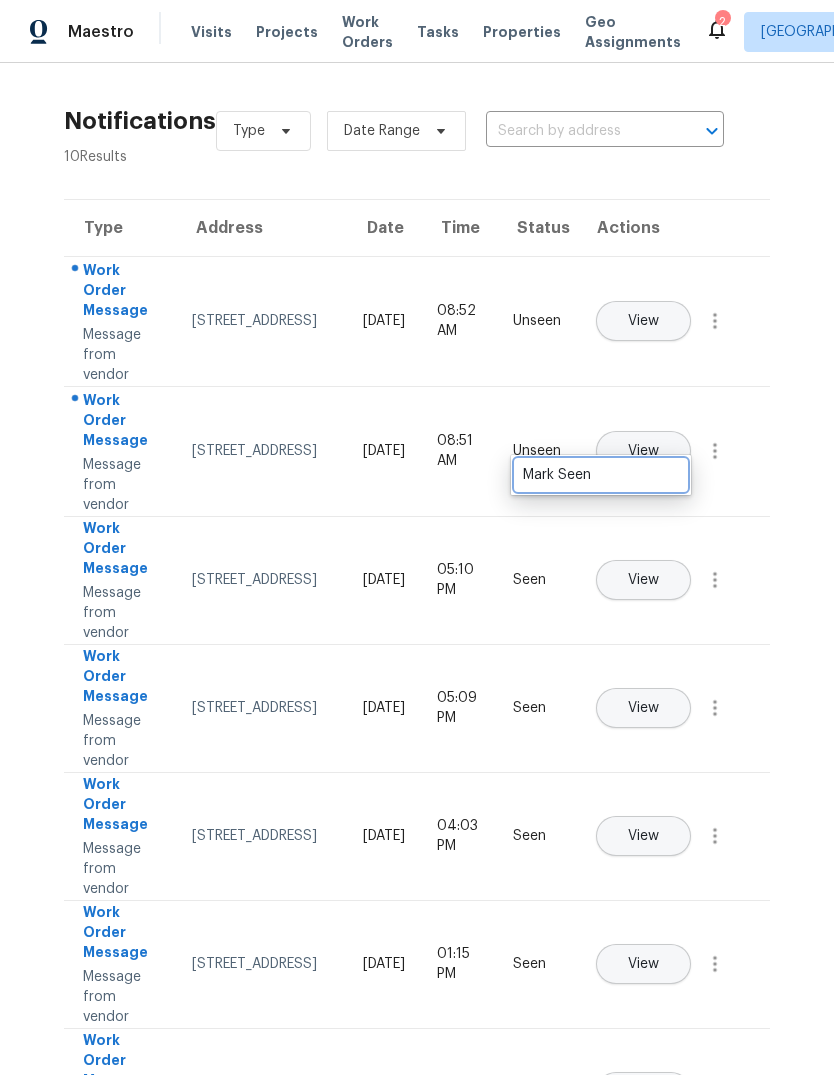 click on "Mark Seen" at bounding box center [601, 475] 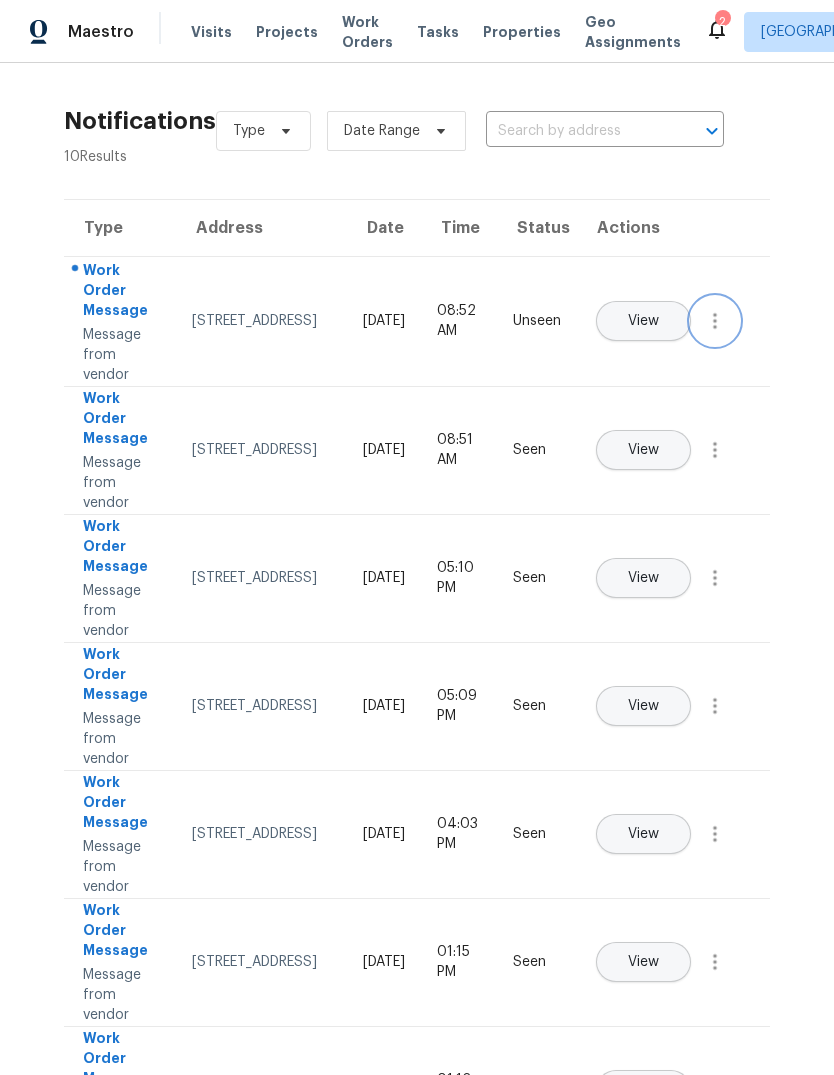 click 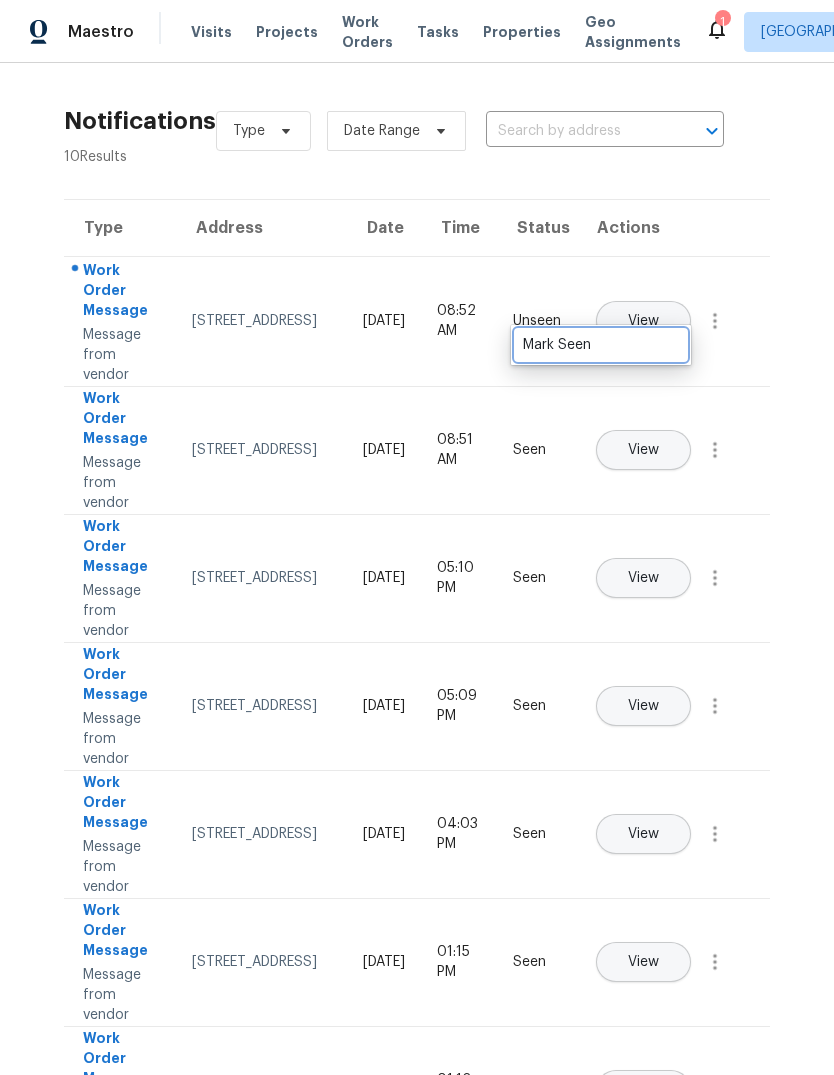 click on "Mark Seen" at bounding box center [601, 345] 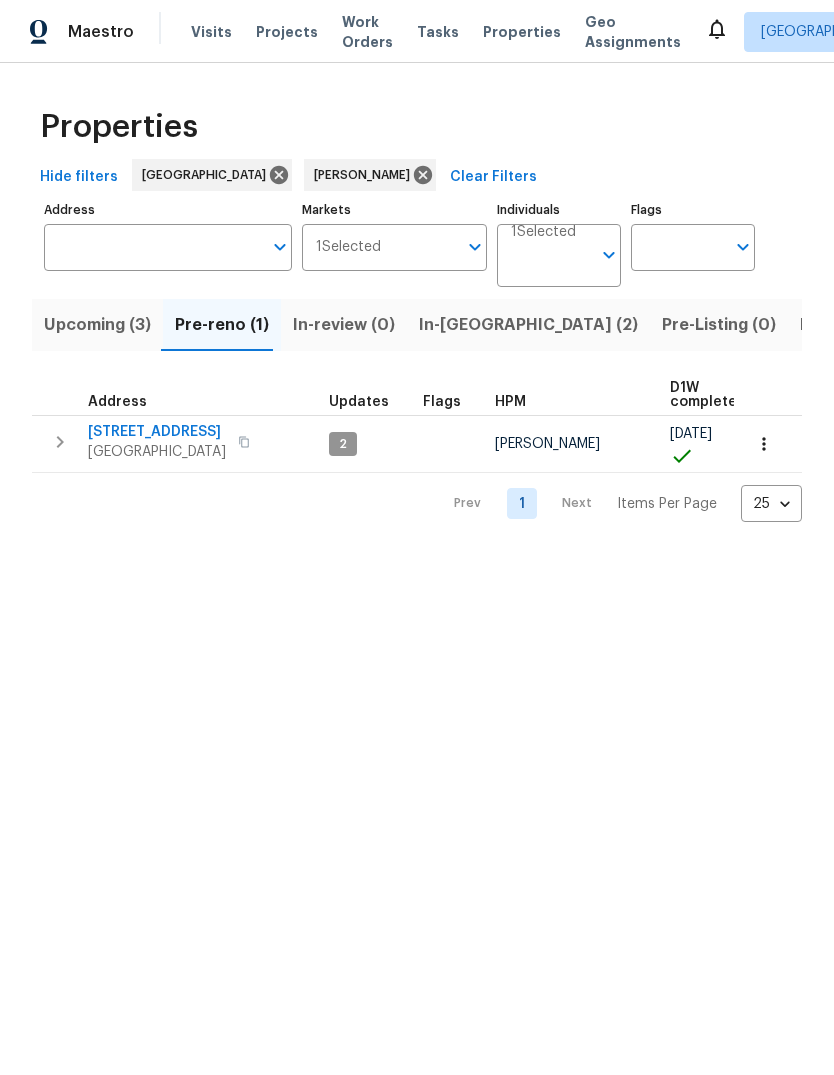click on "Upcoming (3)" at bounding box center [97, 325] 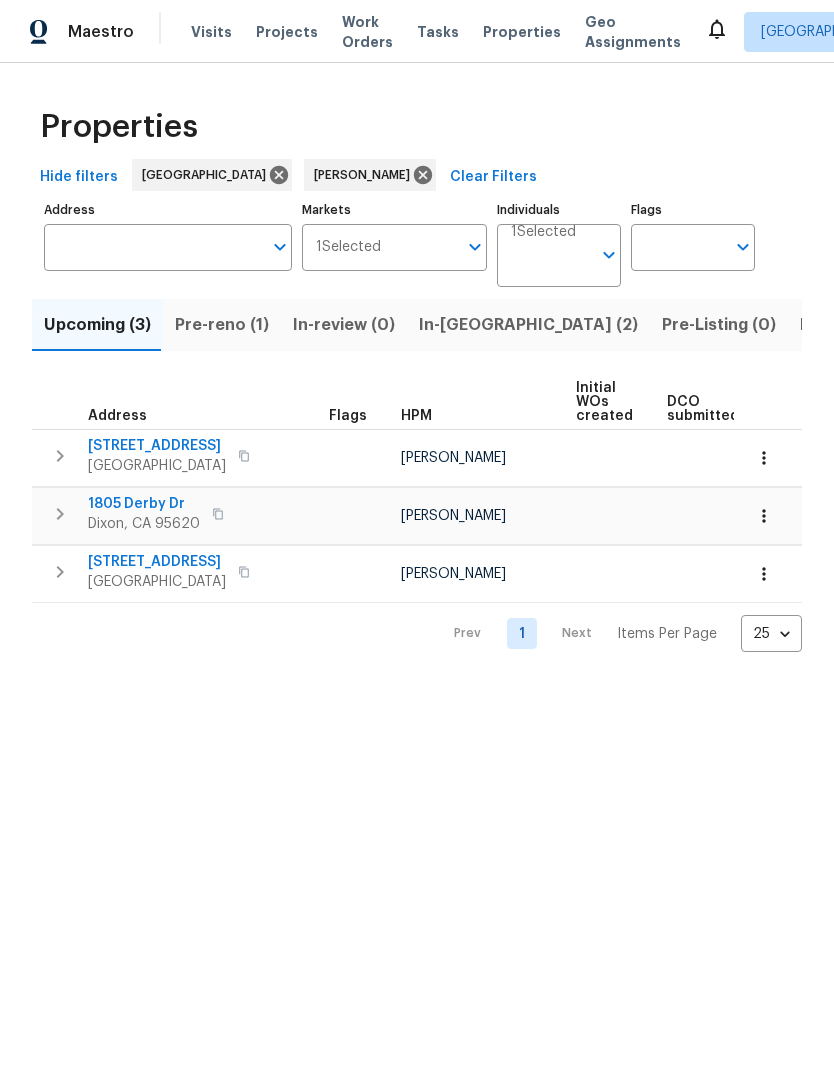 click on "Maestro Visits Projects Work Orders Tasks Properties Geo Assignments Sacramento Douglass Noblett Properties Hide filters Sacramento Douglass Noblett Clear Filters Address Address Markets 1  Selected Markets Individuals 1  Selected Individuals Flags Flags Upcoming (3) Pre-reno (1) In-review (0) In-reno (2) Pre-Listing (0) Listed (18) Resale (4) Done (183) Unknown (0) Address Flags HPM Initial WOs created DCO submitted DCO complete D0W complete Scheduled COE Scheduled LCO Ready Date 4612 Silvies Way Elk Grove, CA 95758 Douglass Noblett 08/13/25 08/14/25 1805 Derby Dr Dixon, CA 95620 Douglass Noblett 08/15/25 08/18/25 08/19/25 4515 Montril Way Sacramento, CA 95823 Douglass Noblett 09/26/25 09/29/25 Prev 1 Next Items Per Page 25 25 ​" at bounding box center [417, 342] 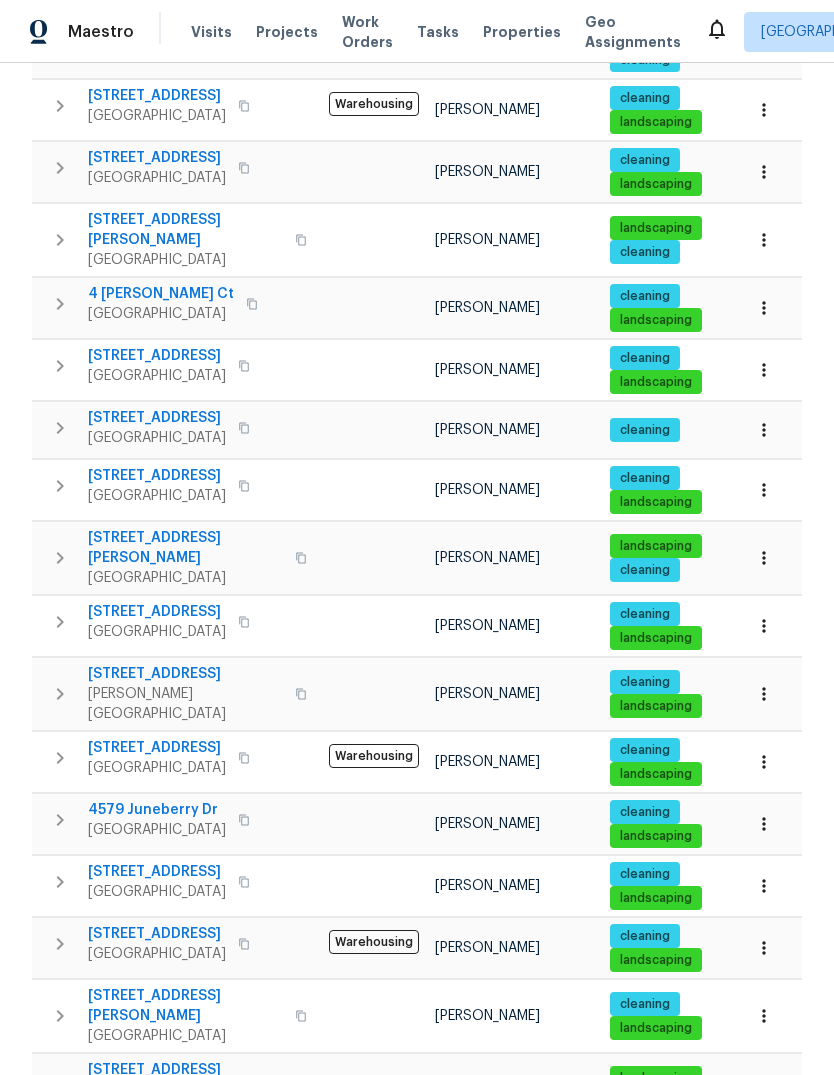 scroll, scrollTop: 473, scrollLeft: 0, axis: vertical 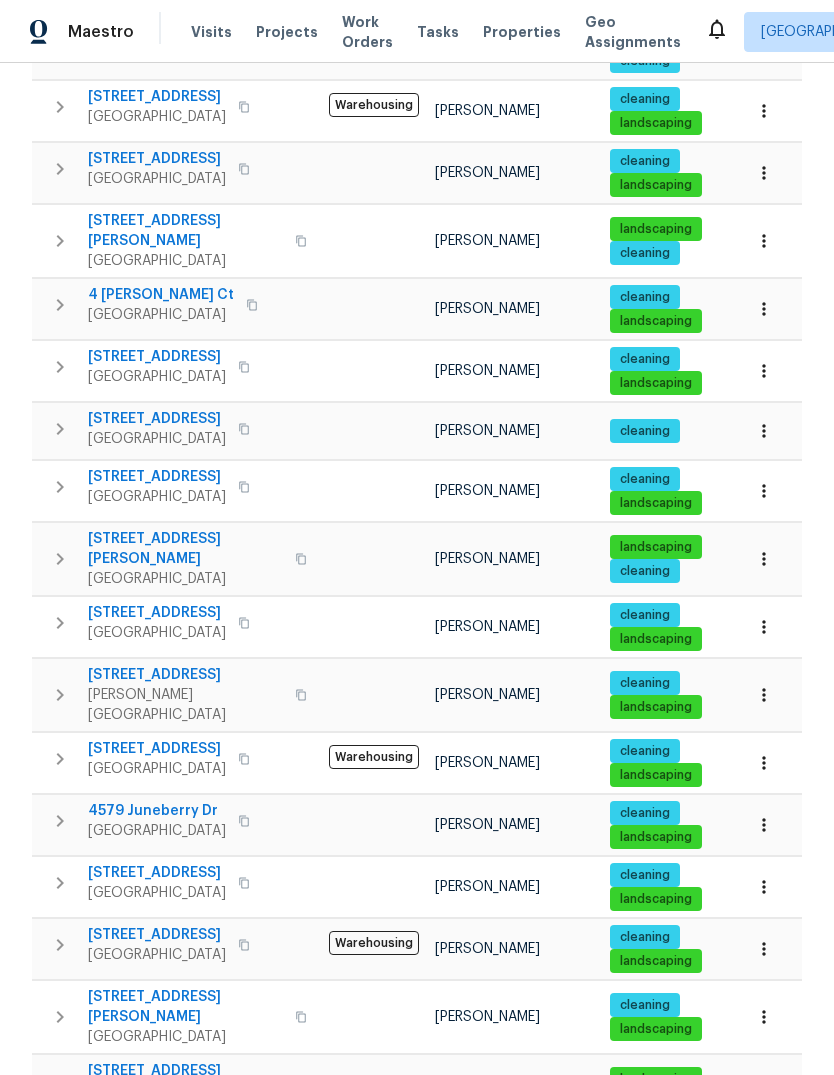 click 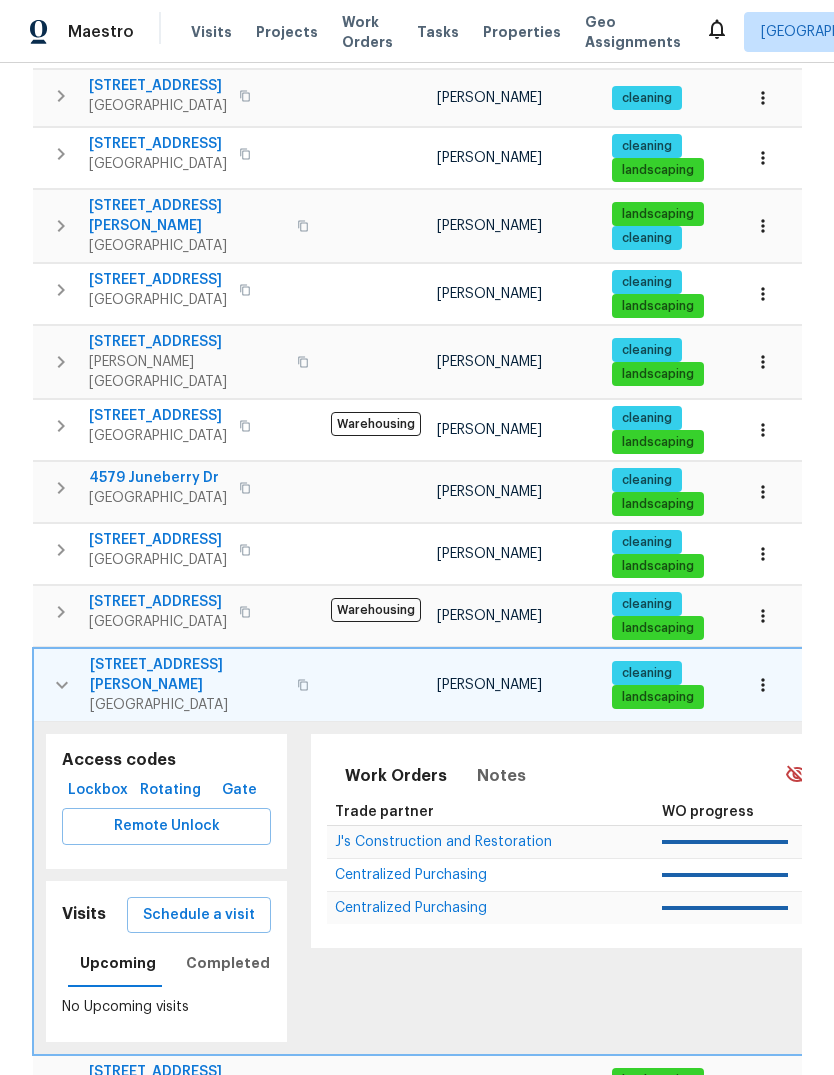 scroll, scrollTop: 805, scrollLeft: 0, axis: vertical 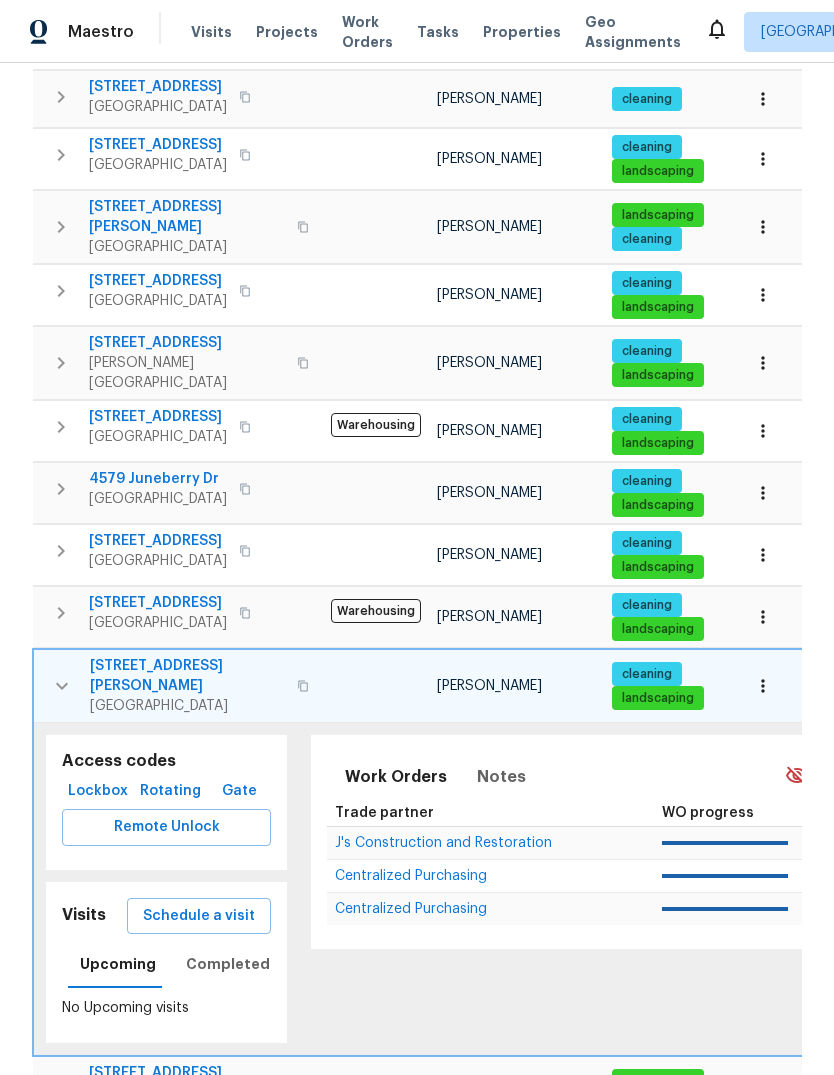 click on "Schedule a visit" at bounding box center [199, 916] 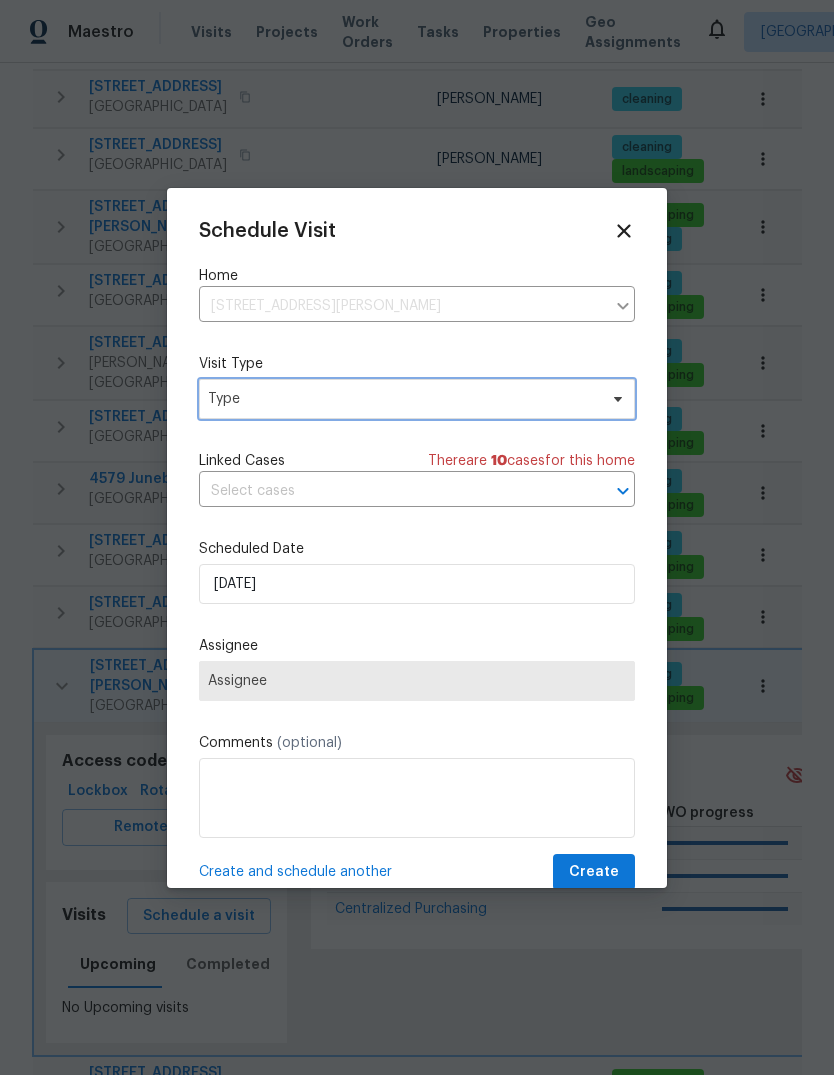 click on "Type" at bounding box center [402, 399] 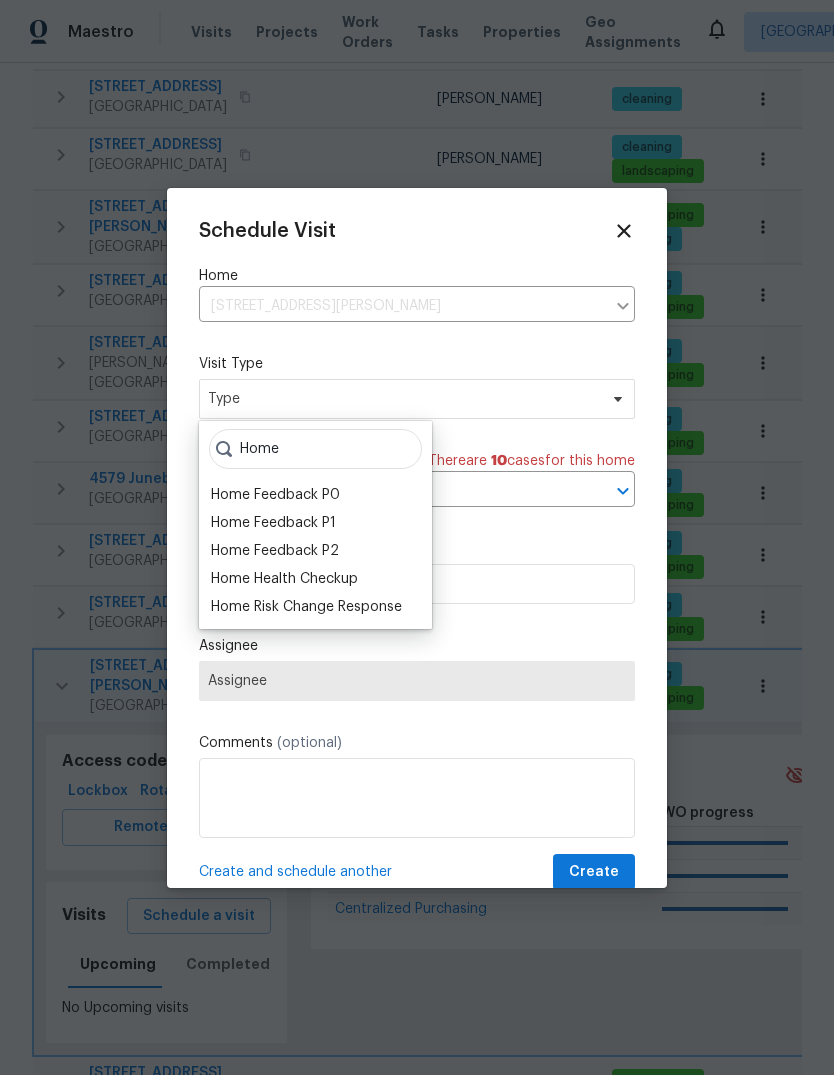 type on "Home" 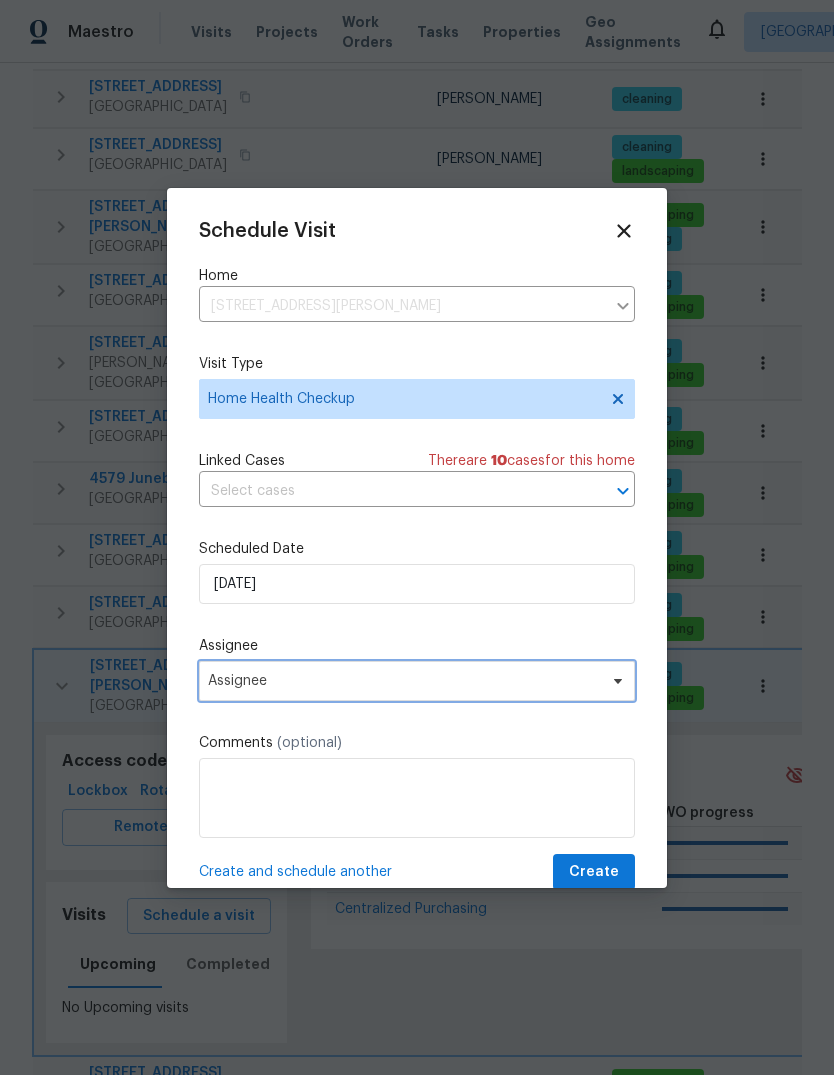 click on "Assignee" at bounding box center [404, 681] 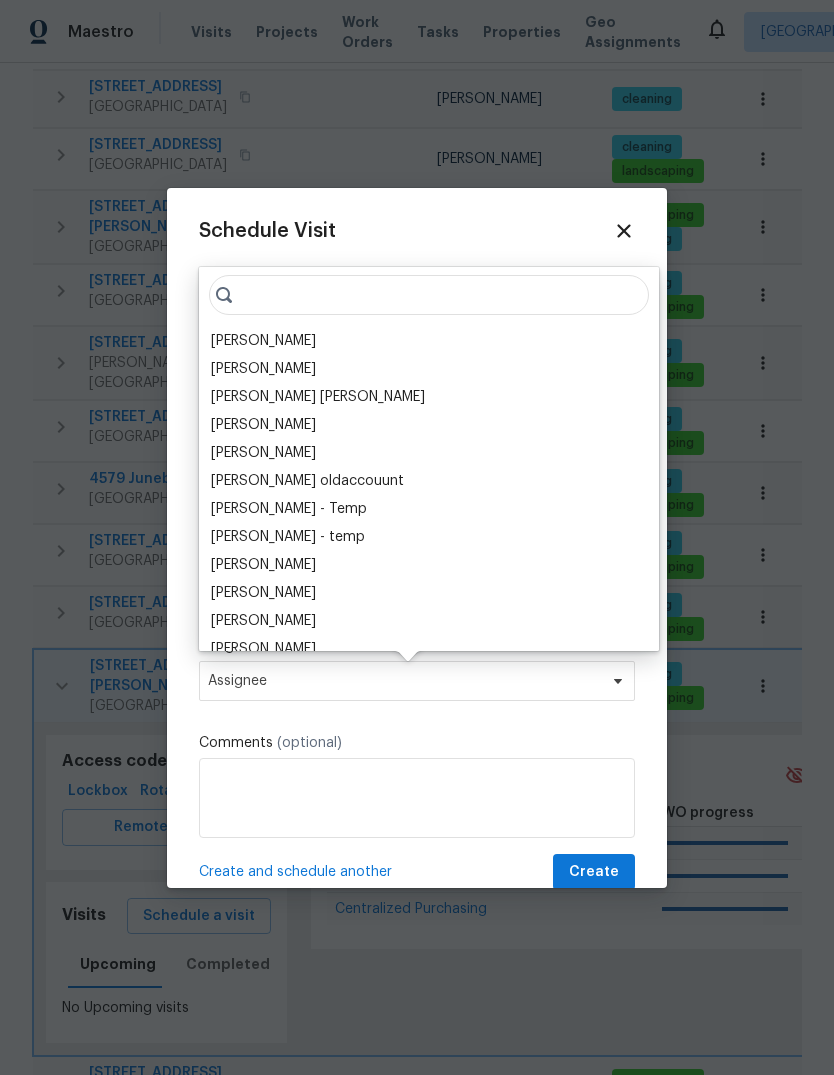 click on "[PERSON_NAME]" at bounding box center (263, 341) 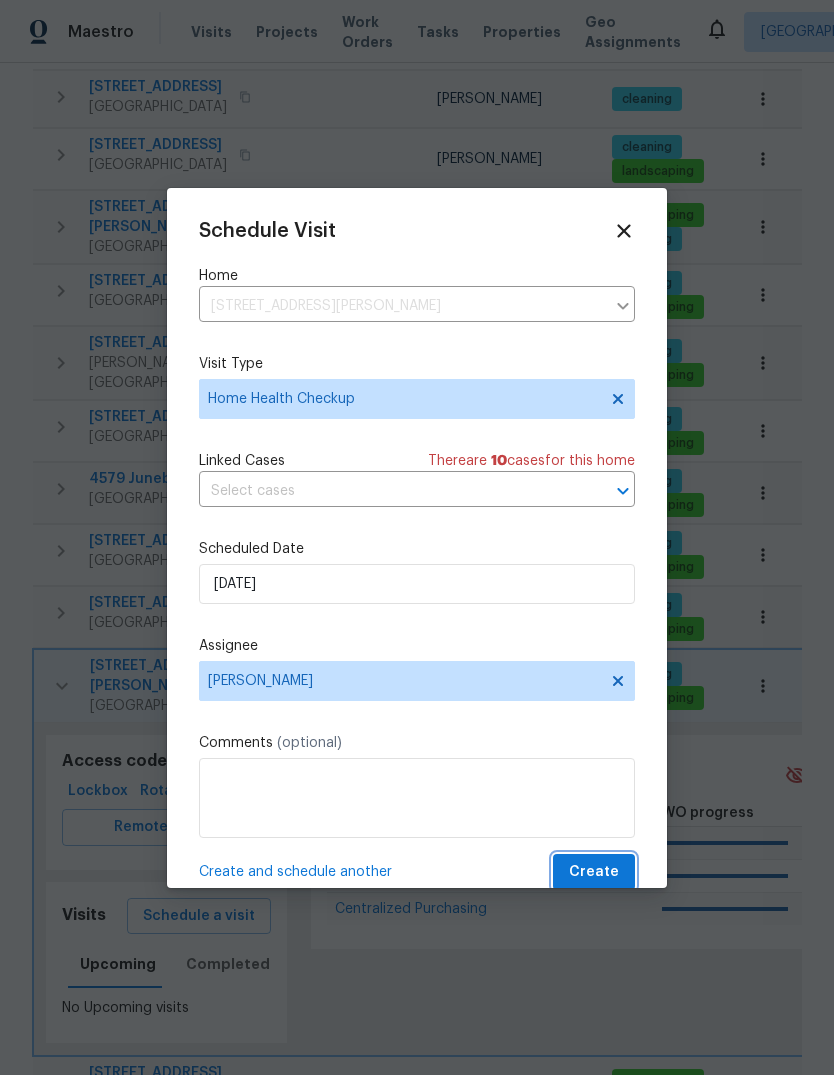 click on "Create" at bounding box center [594, 872] 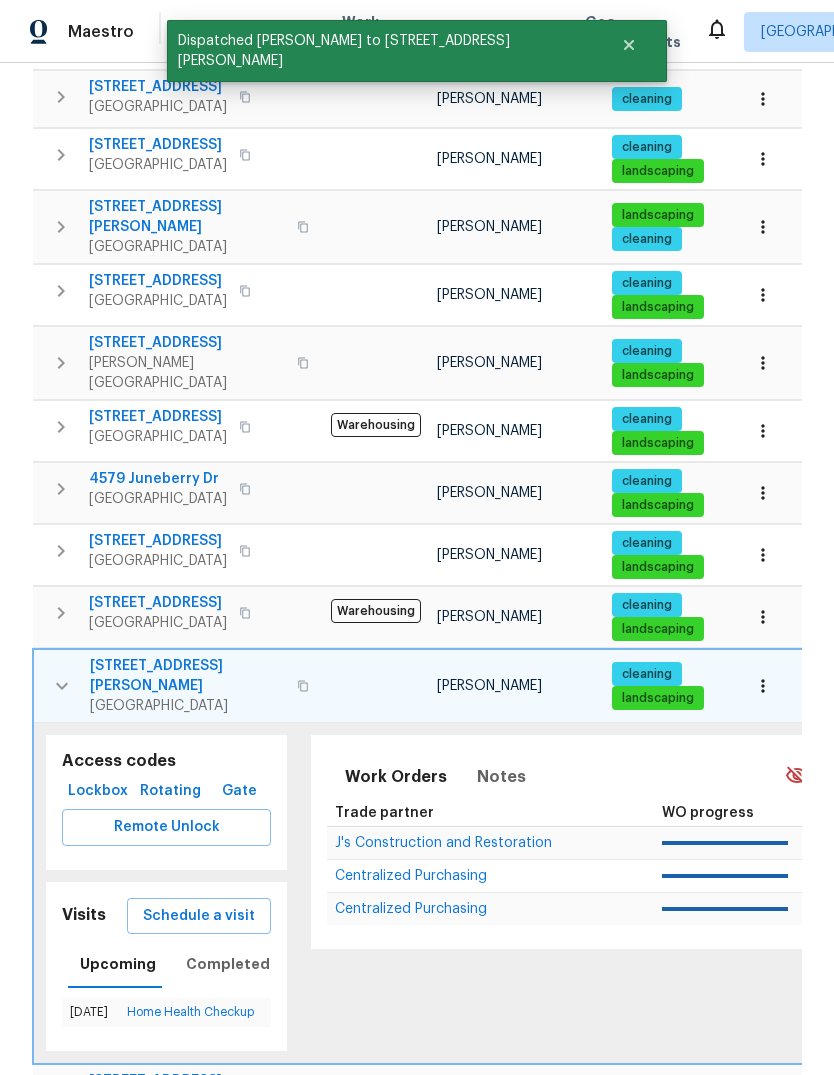click at bounding box center [62, 686] 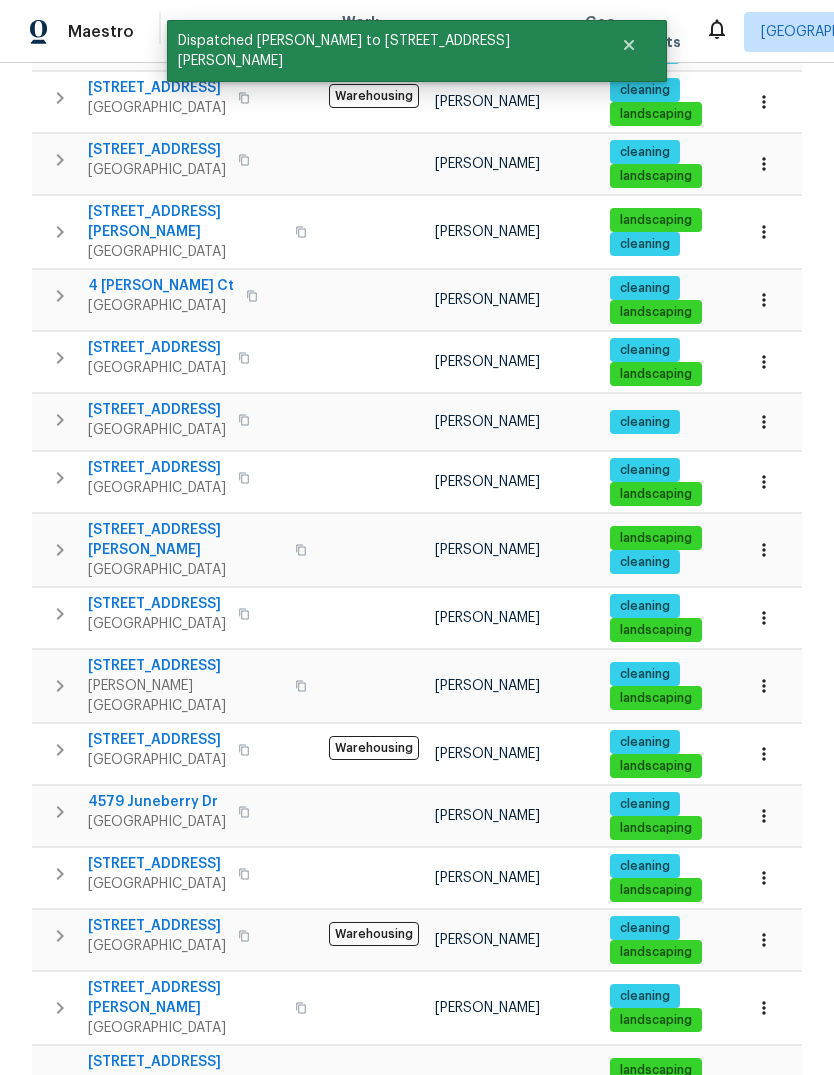 scroll, scrollTop: 473, scrollLeft: 0, axis: vertical 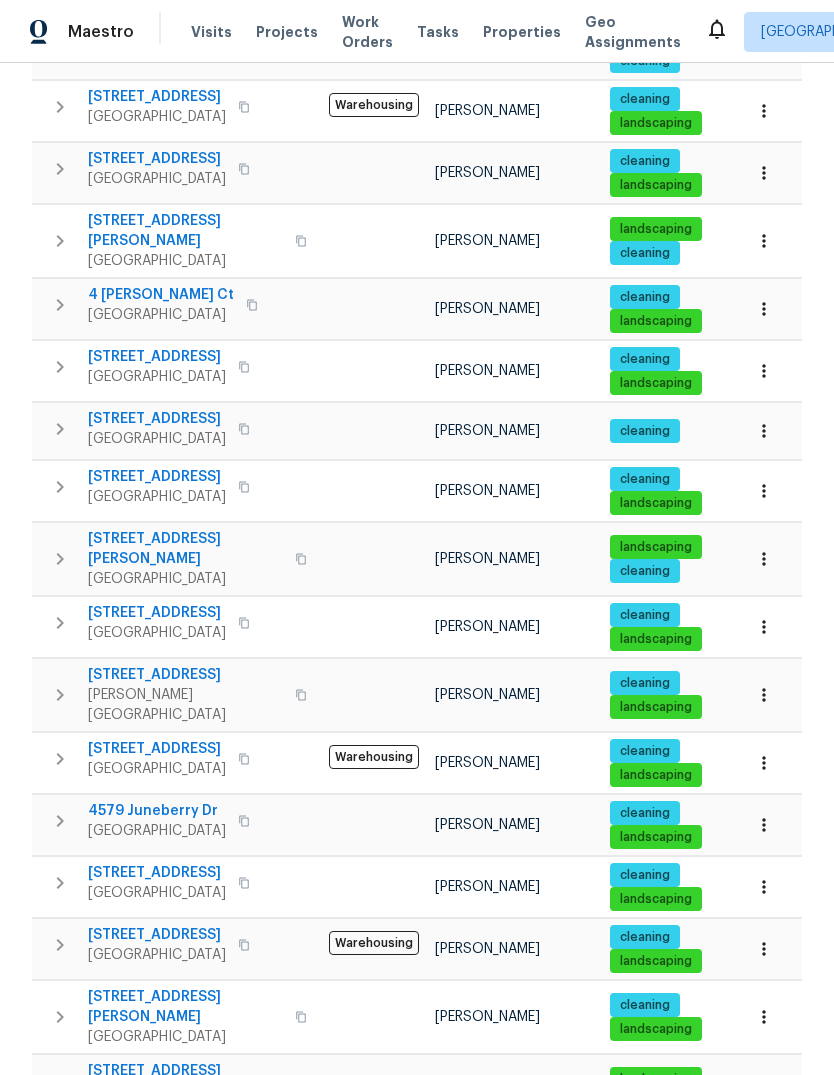 click 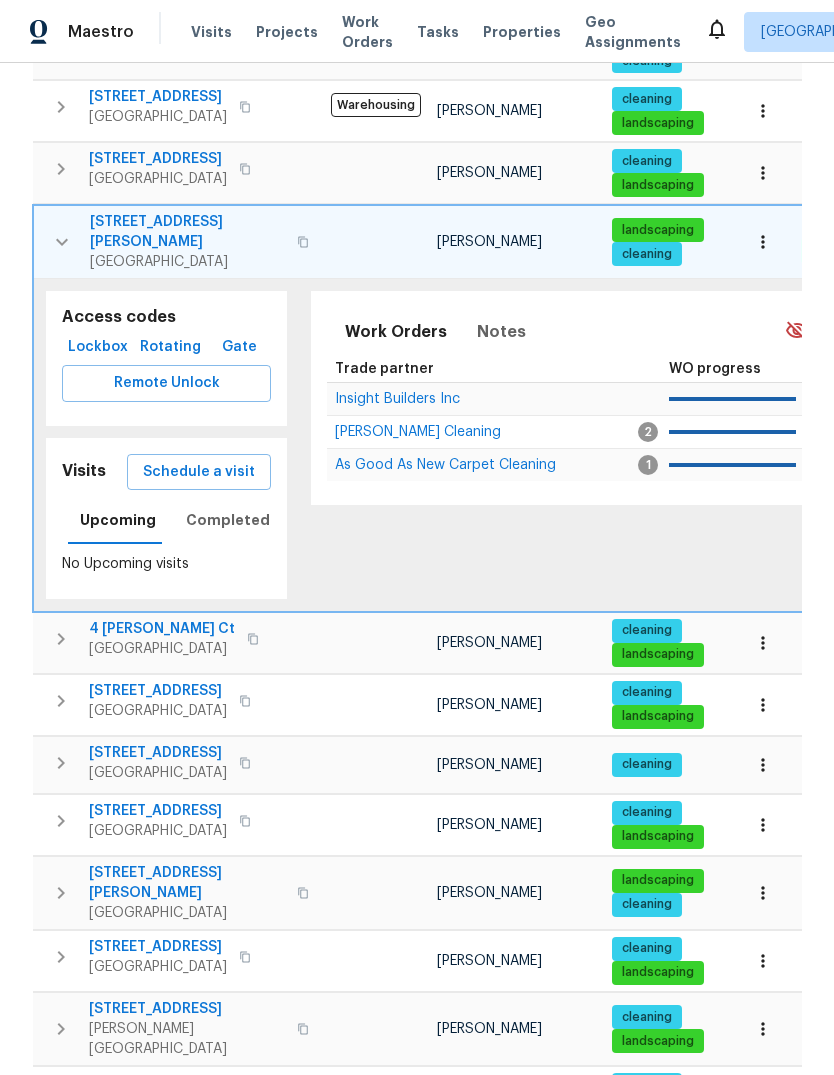 click on "Schedule a visit" at bounding box center [199, 472] 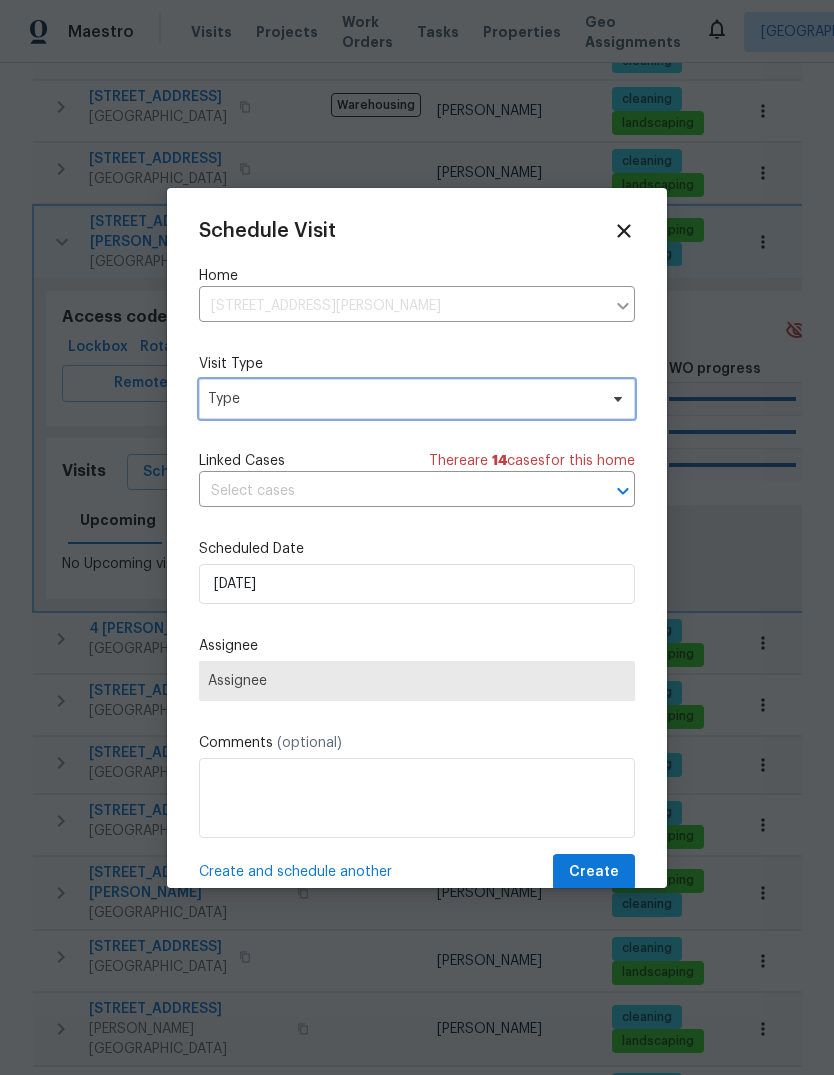 click on "Type" at bounding box center [402, 399] 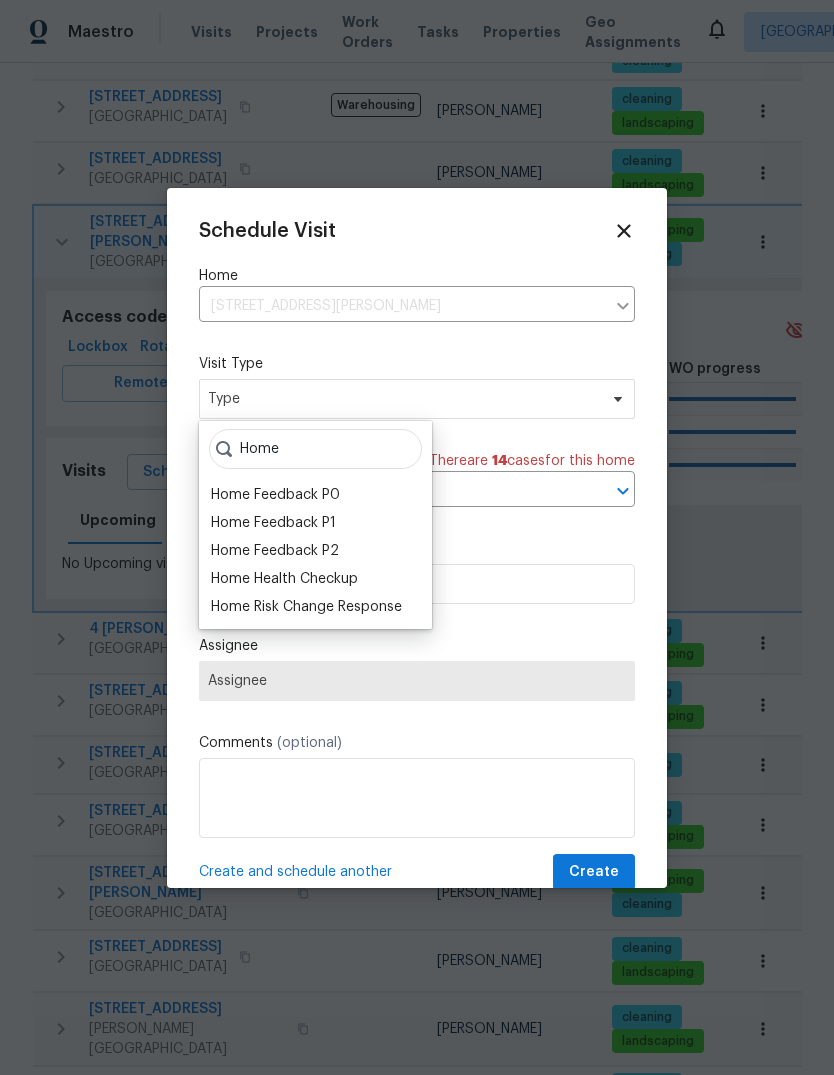 type on "Home" 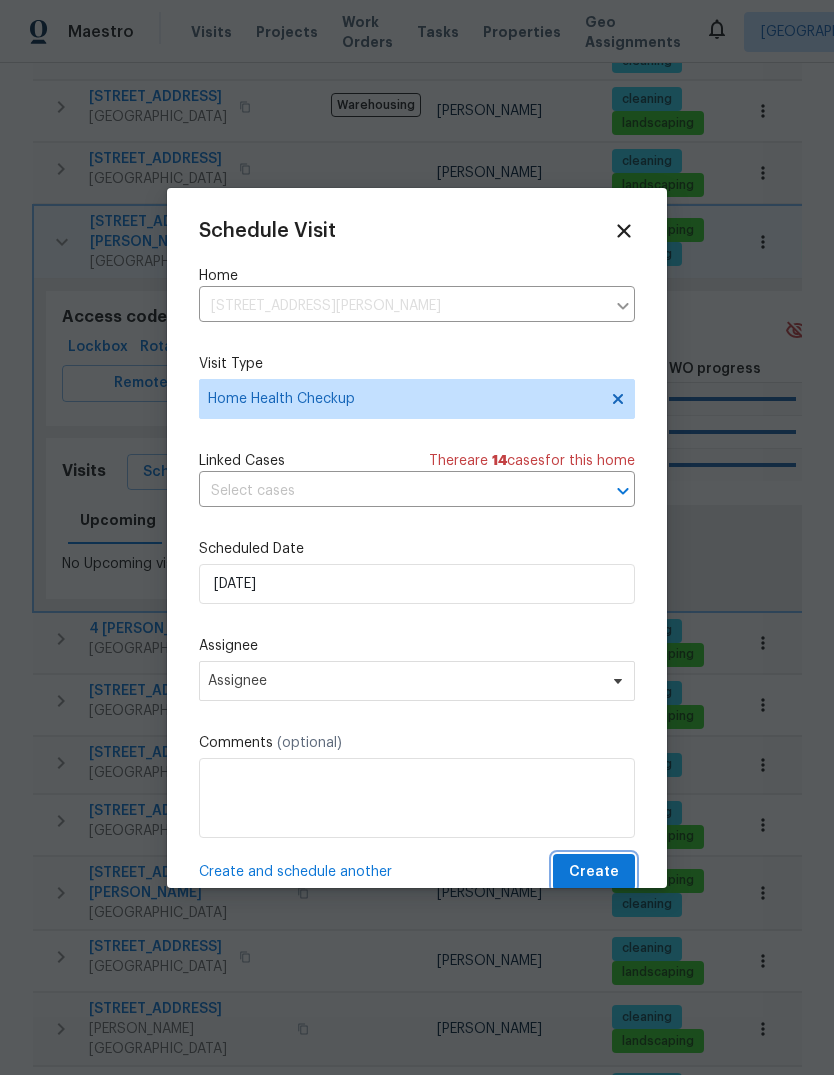 click on "Create" at bounding box center [594, 872] 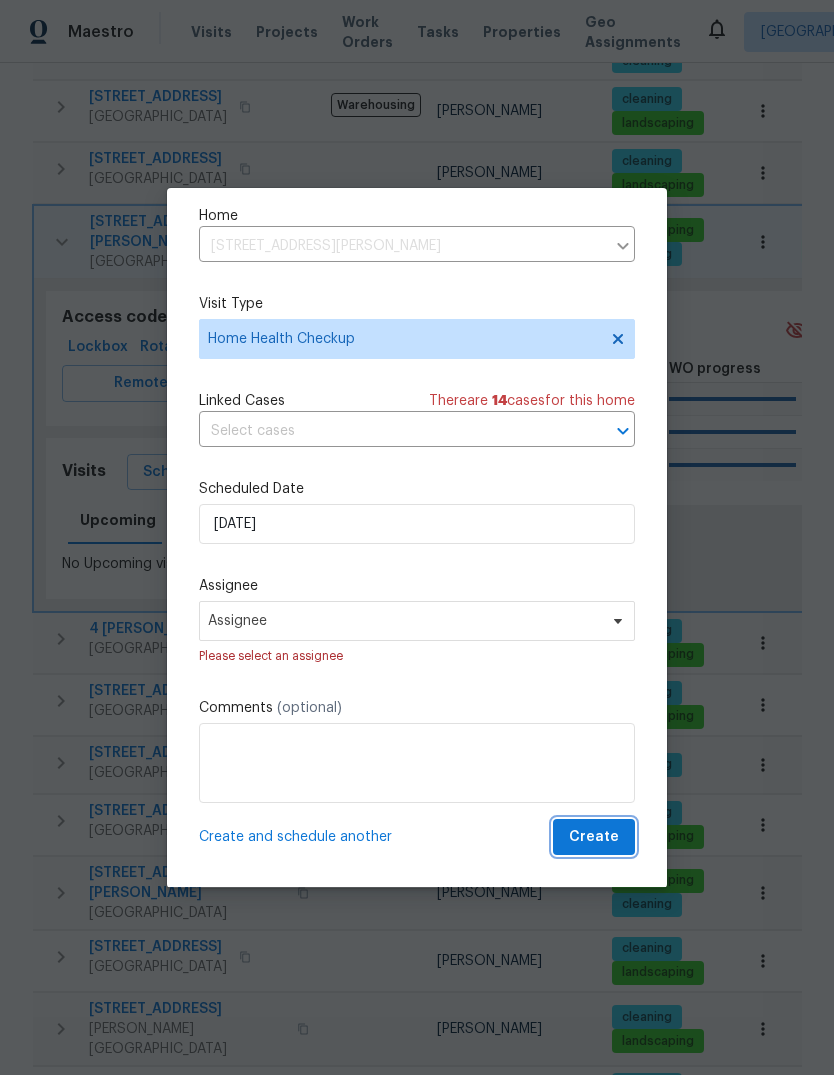 scroll, scrollTop: 64, scrollLeft: 0, axis: vertical 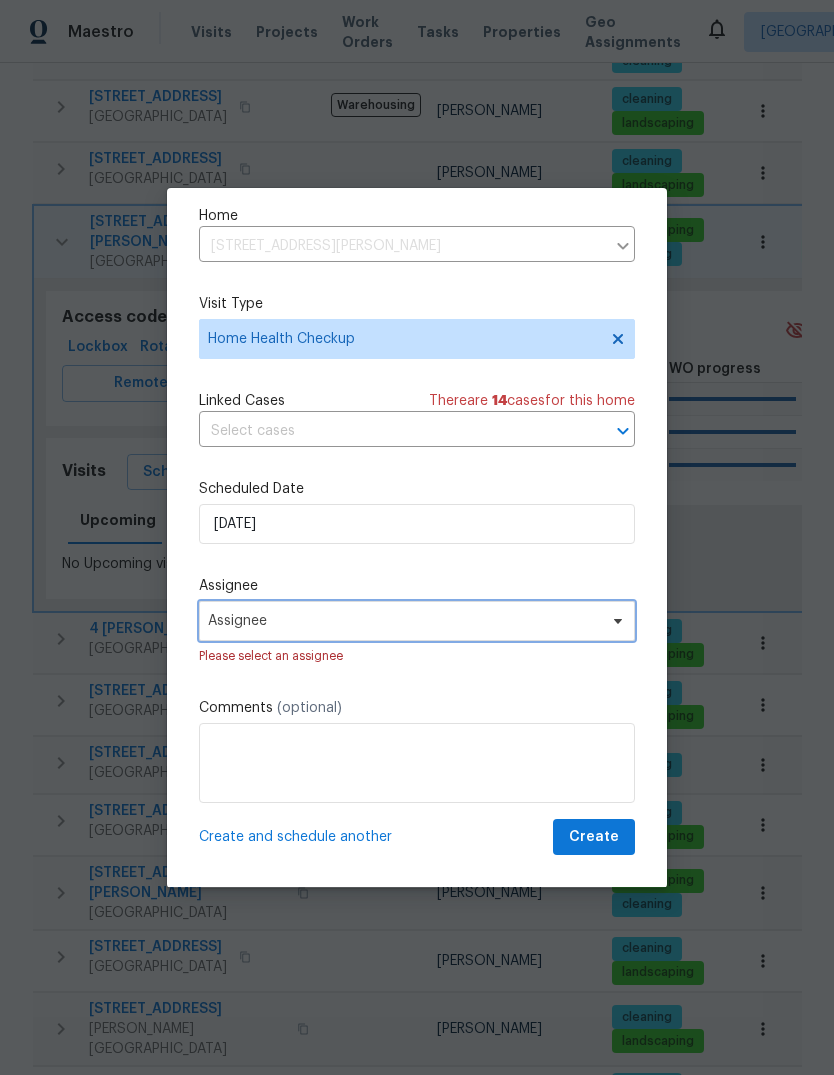 click on "Assignee" at bounding box center [417, 621] 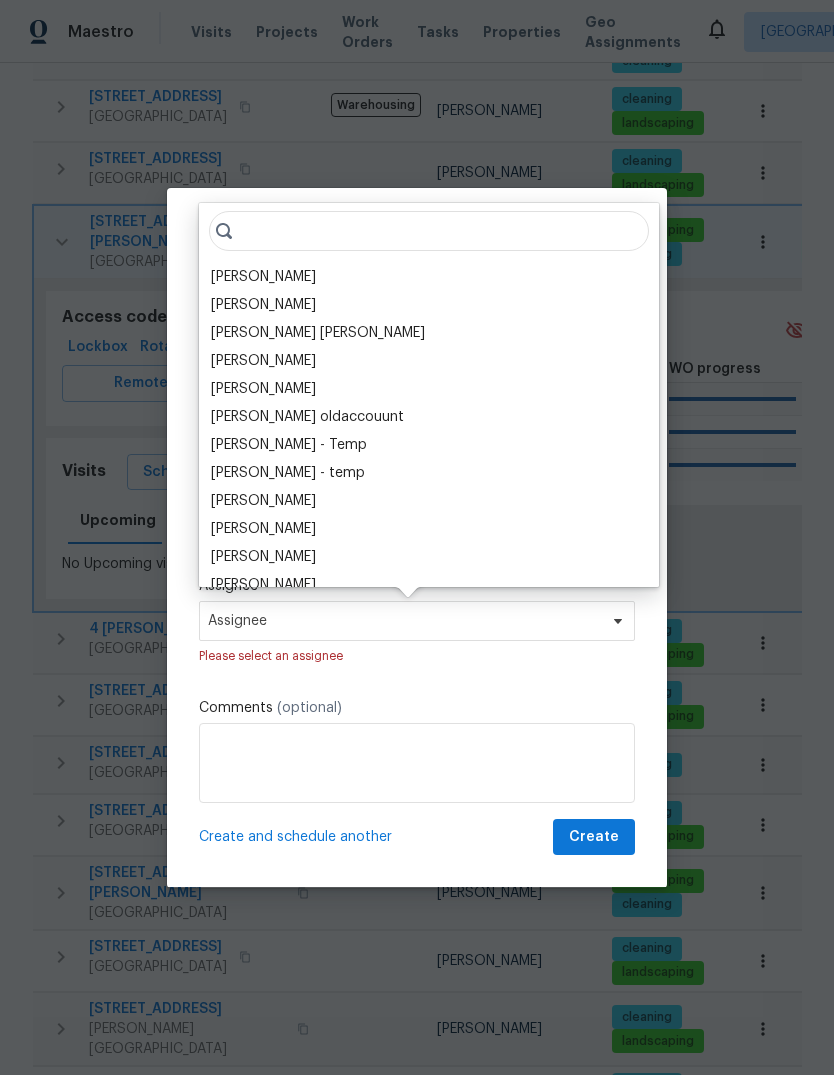 click on "[PERSON_NAME]" at bounding box center (263, 277) 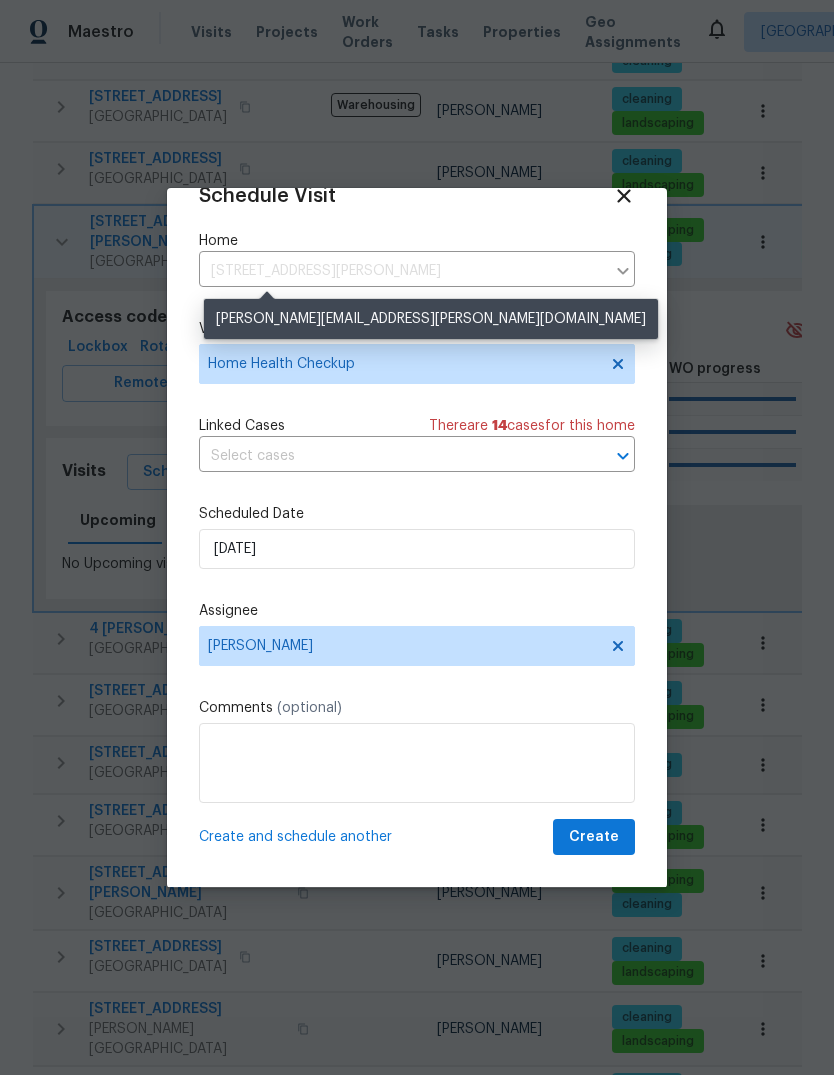 scroll, scrollTop: 39, scrollLeft: 0, axis: vertical 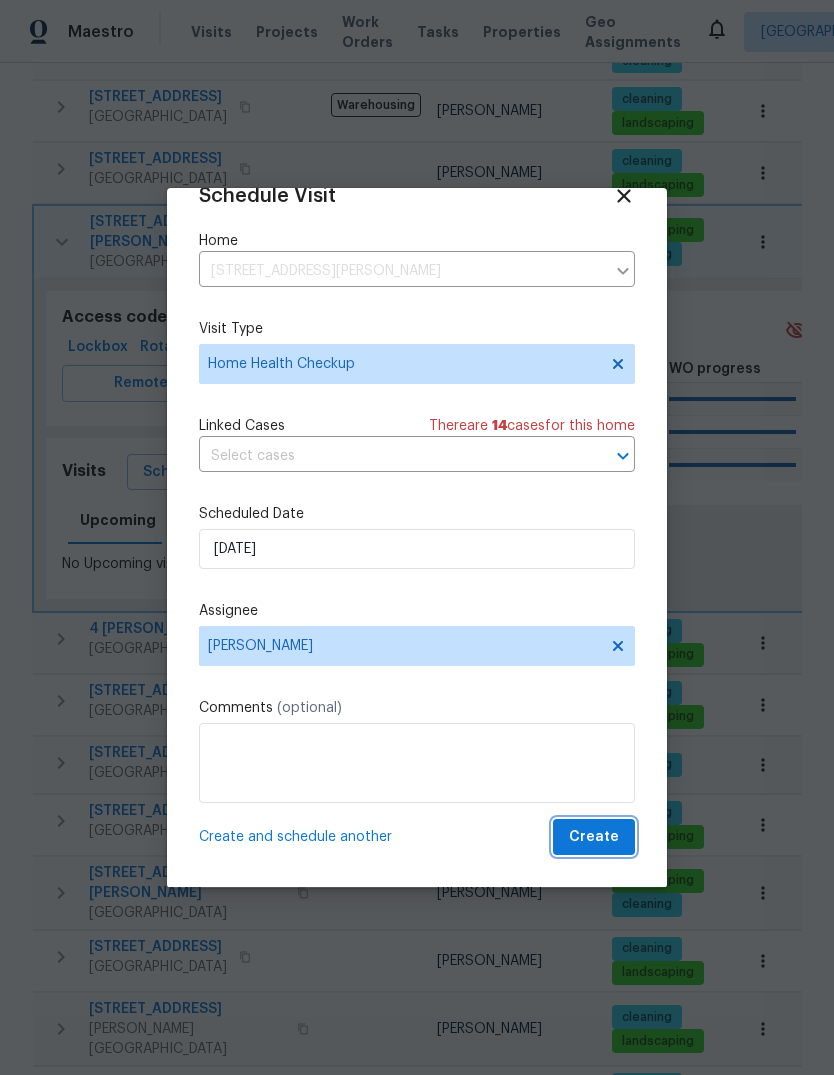 click on "Create" at bounding box center [594, 837] 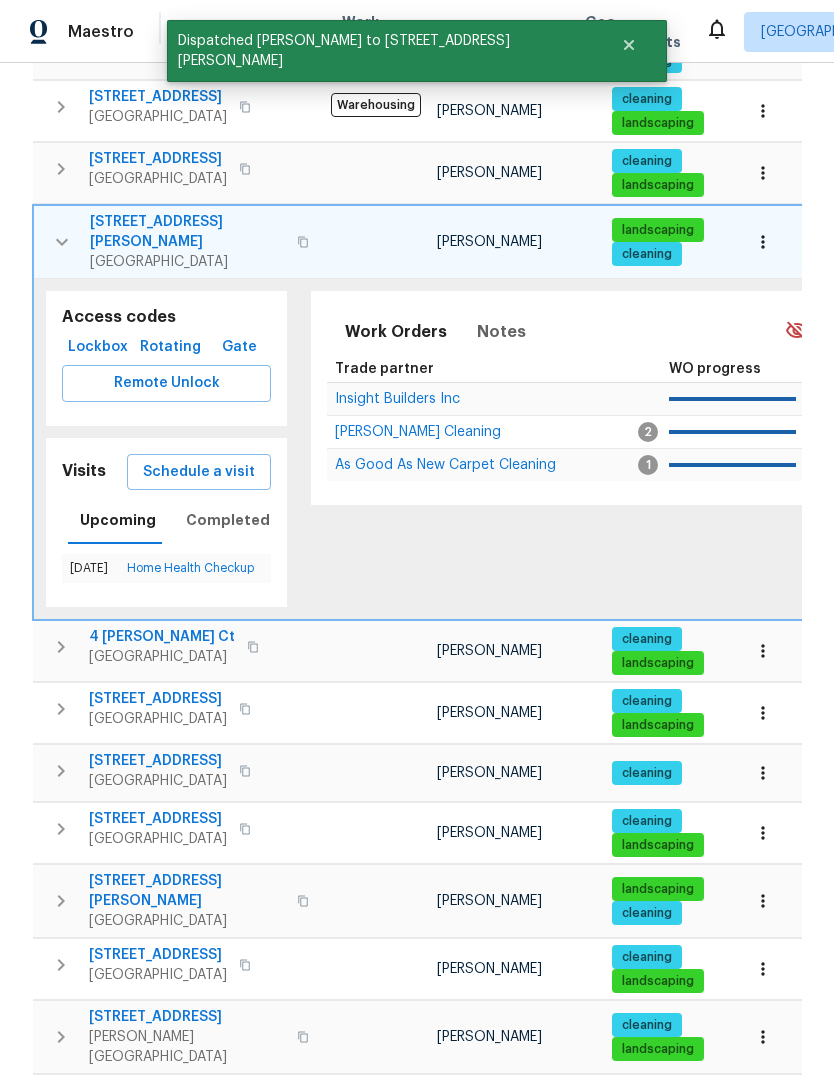 click 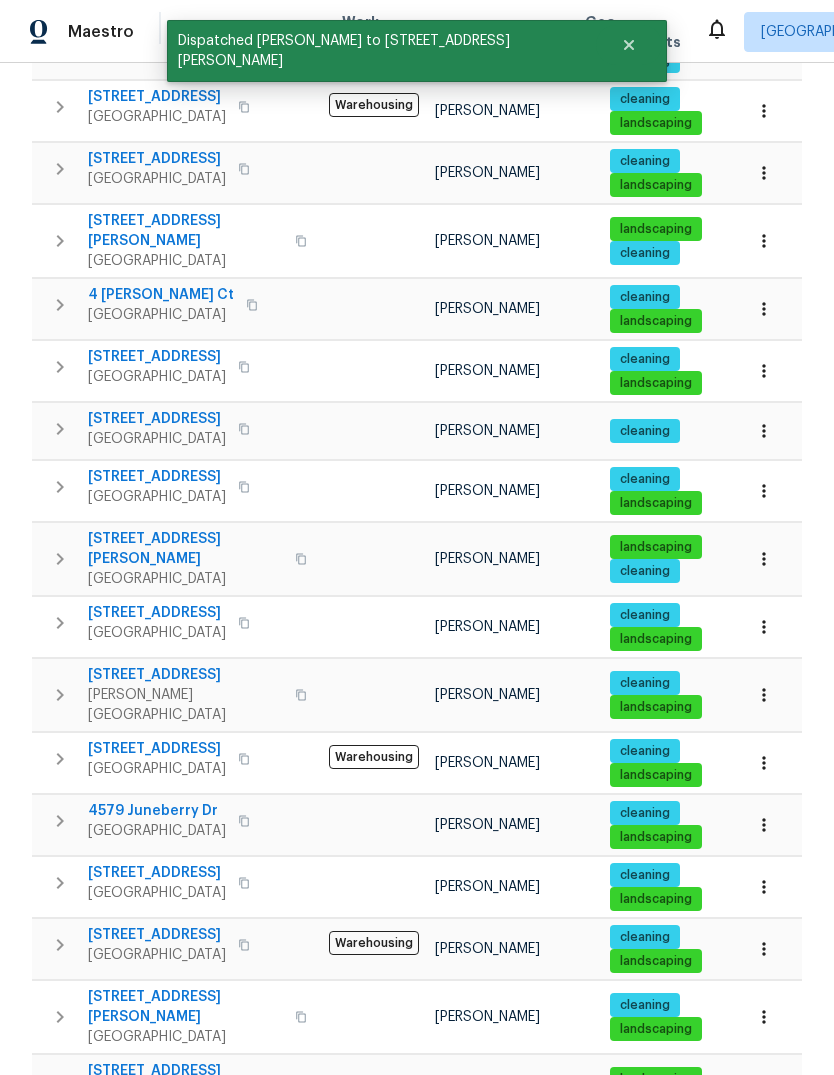 click 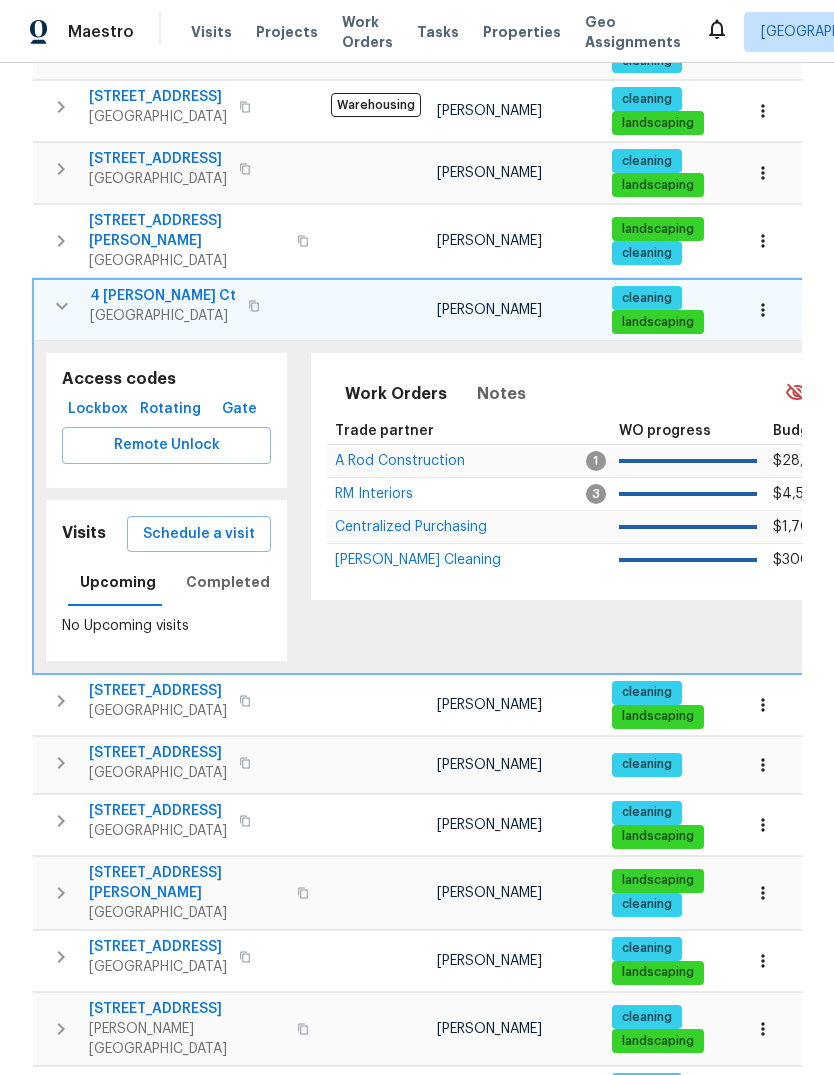 click on "Schedule a visit" at bounding box center (199, 534) 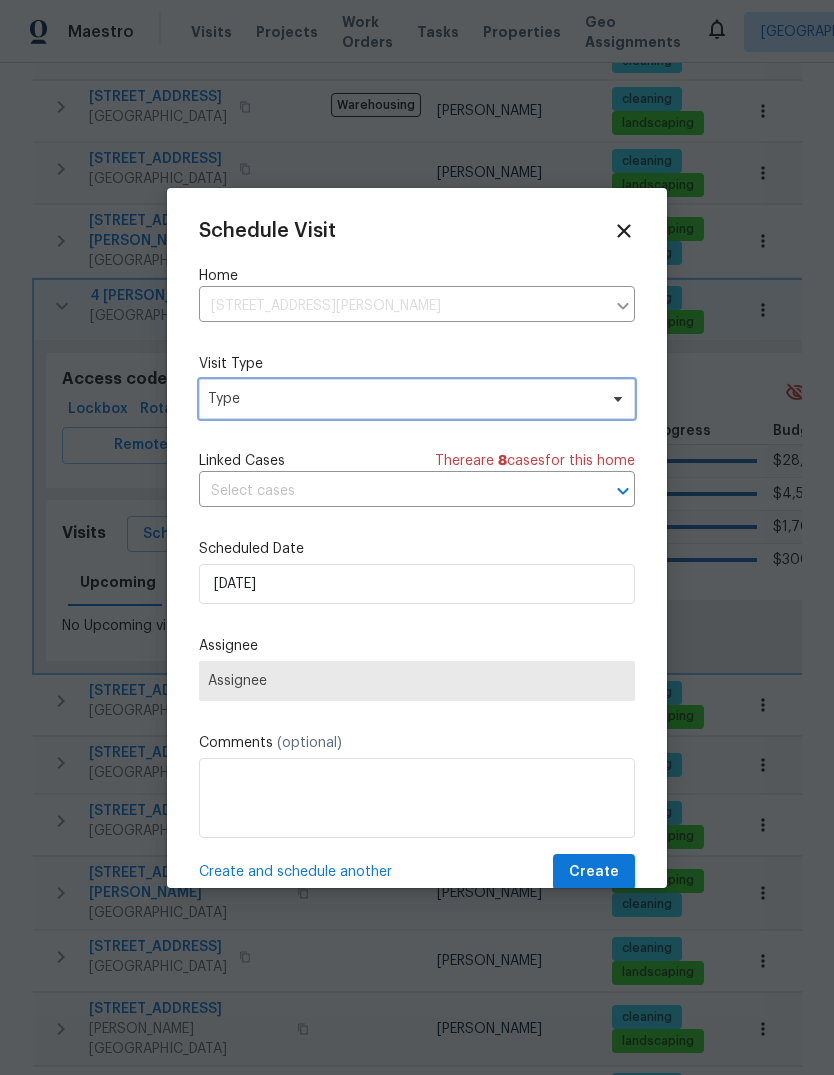 click on "Type" at bounding box center (402, 399) 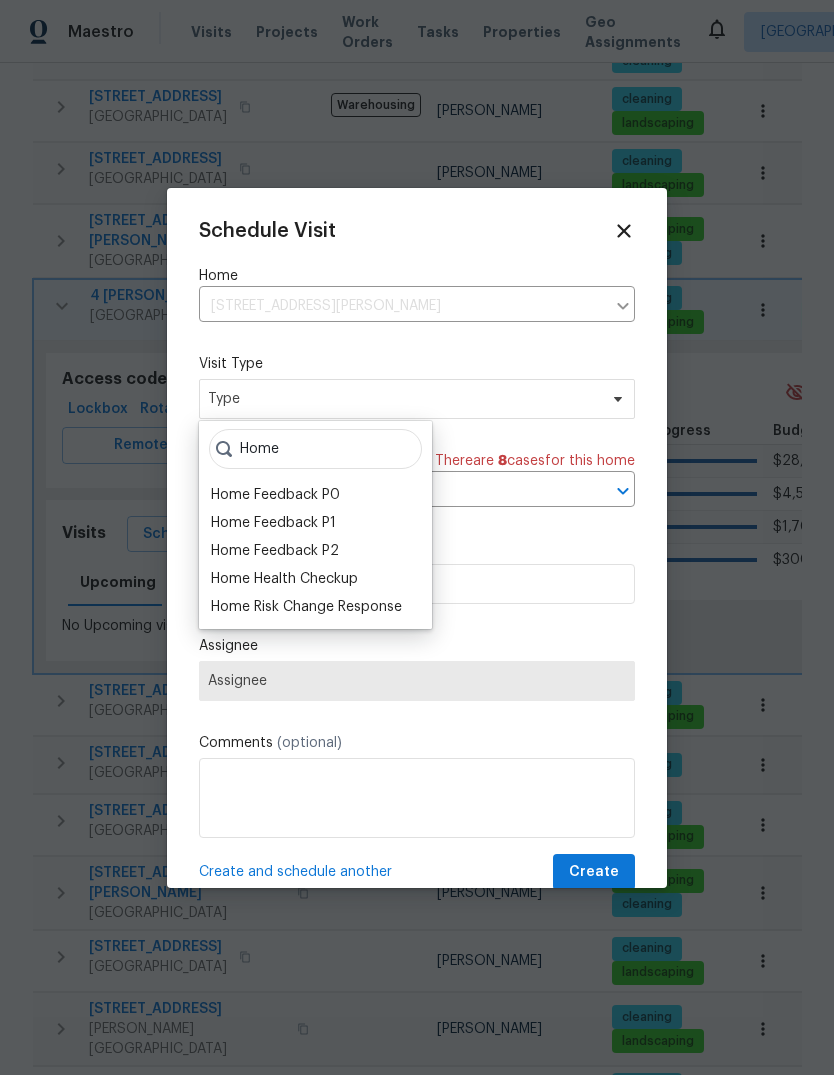 type on "Home" 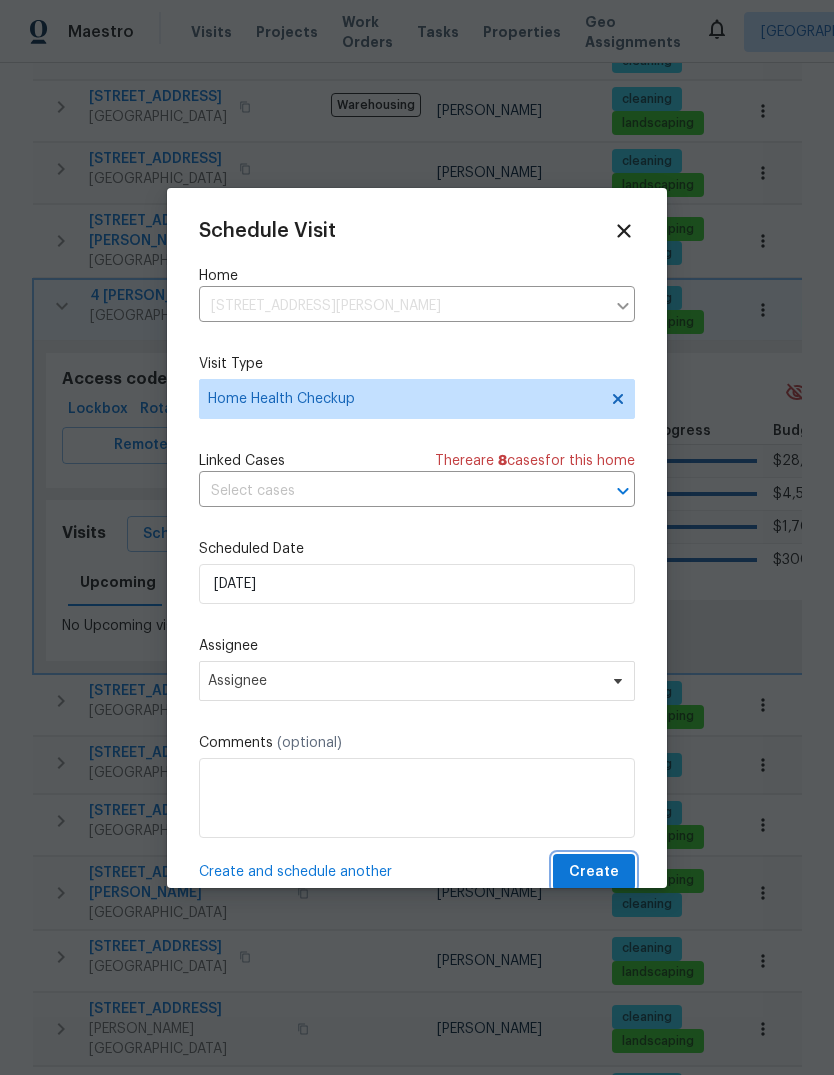 click on "Create" at bounding box center [594, 872] 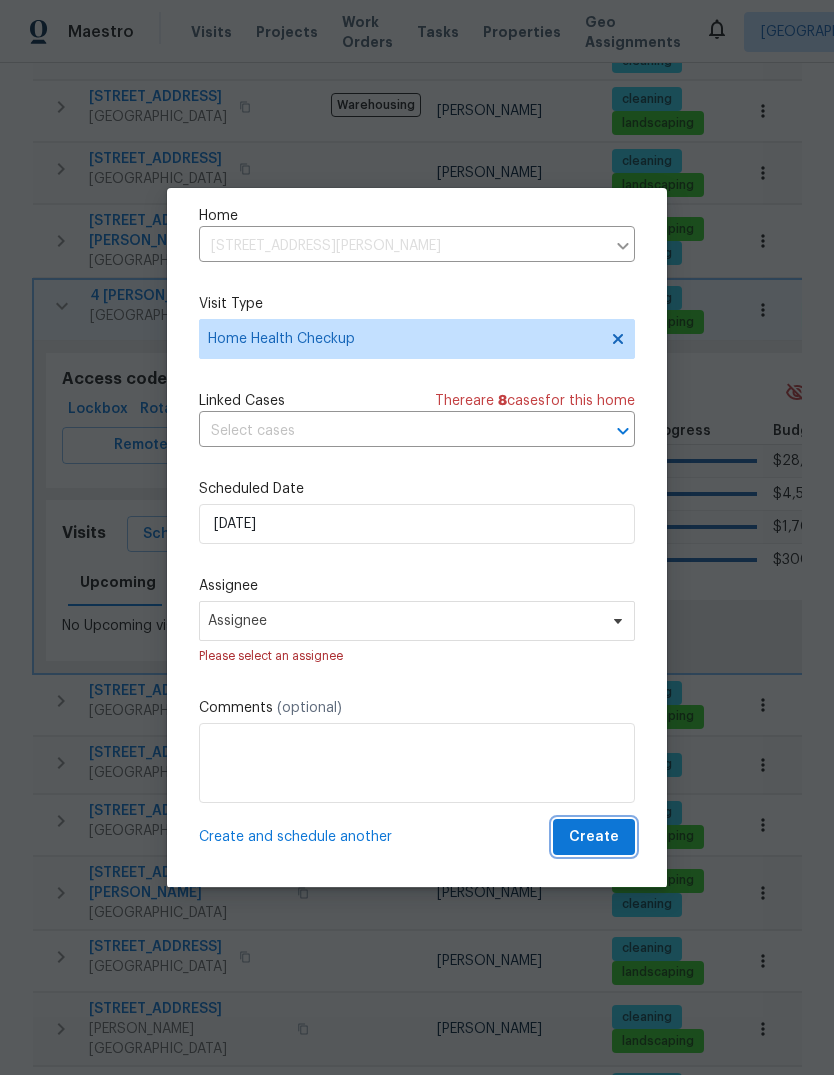 scroll, scrollTop: 64, scrollLeft: 0, axis: vertical 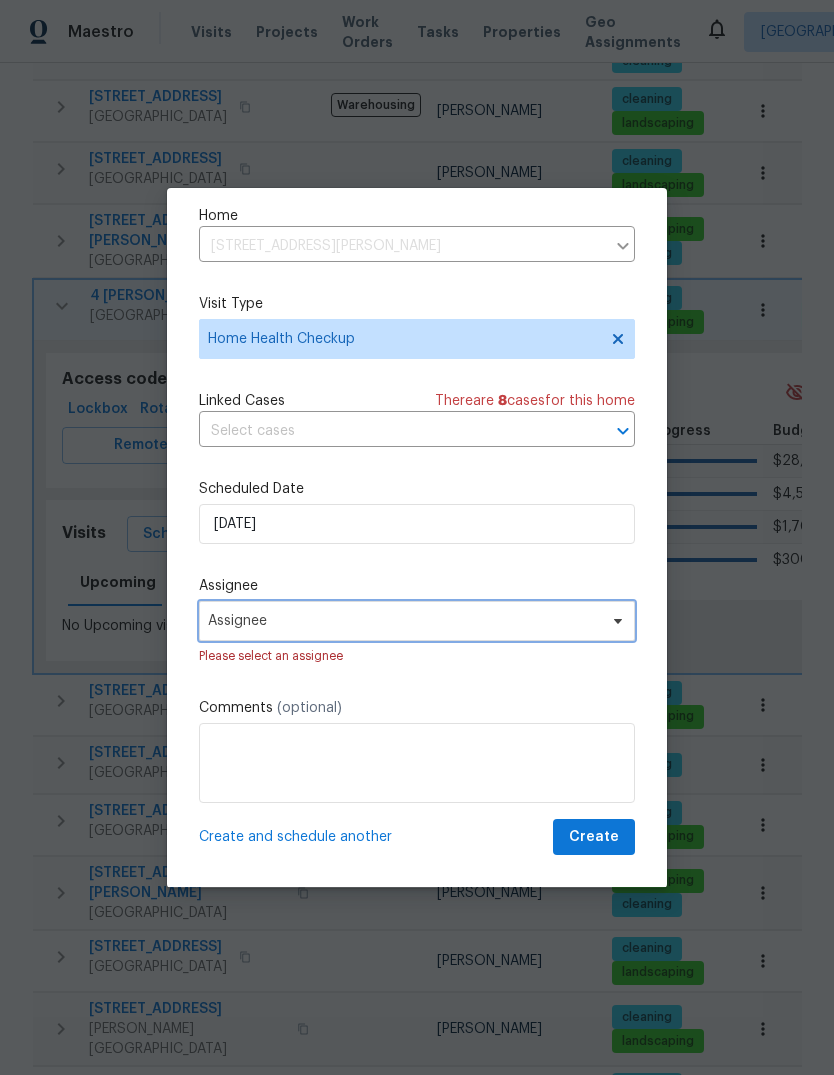 click on "Assignee" at bounding box center [404, 621] 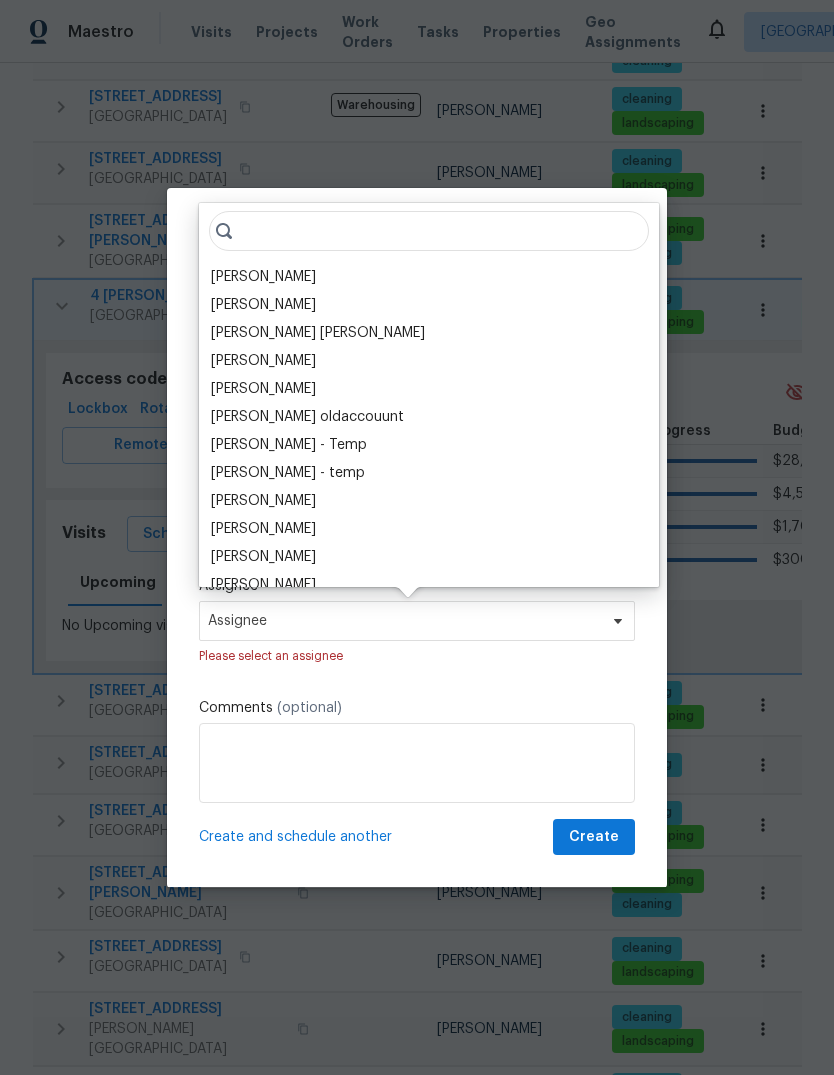 click on "[PERSON_NAME]" at bounding box center (263, 277) 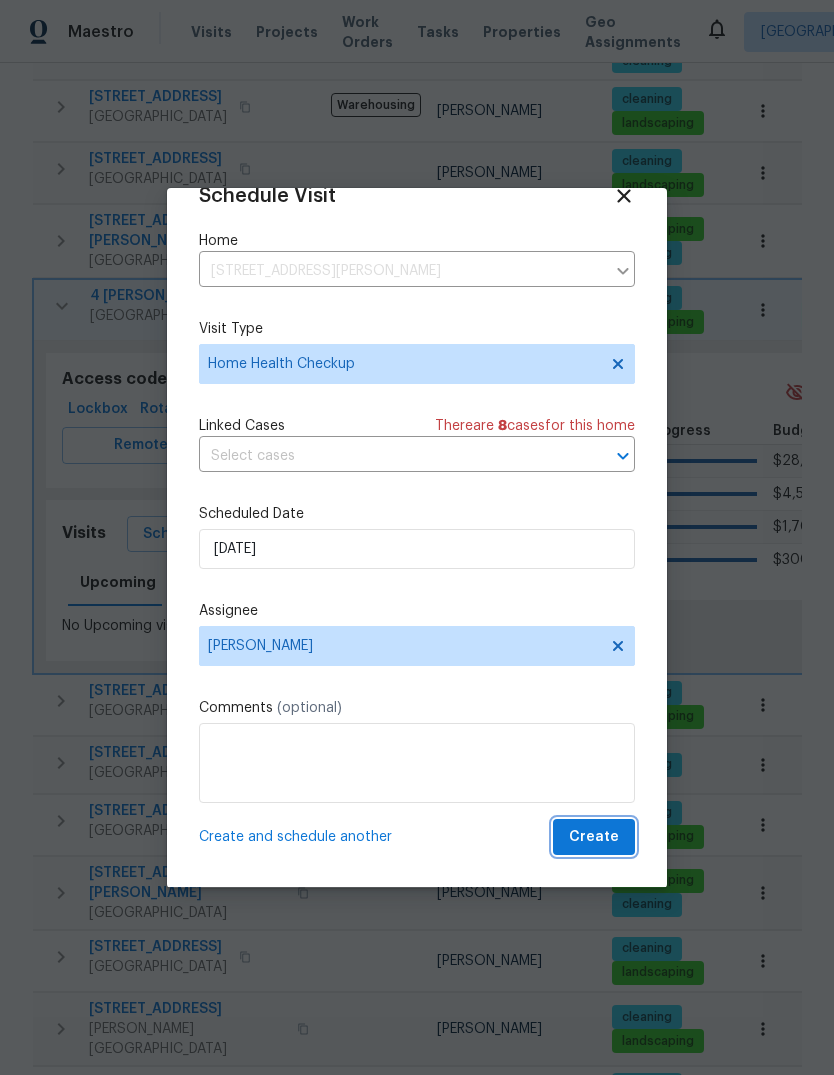click on "Create" at bounding box center [594, 837] 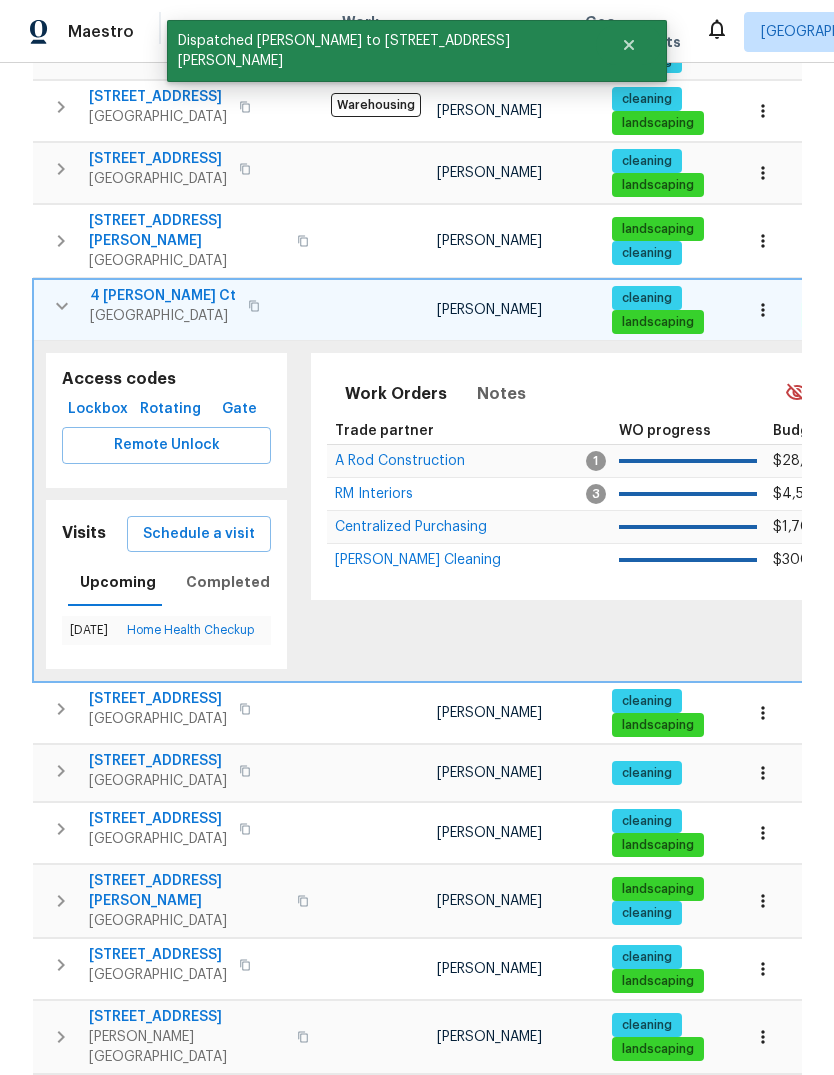 click 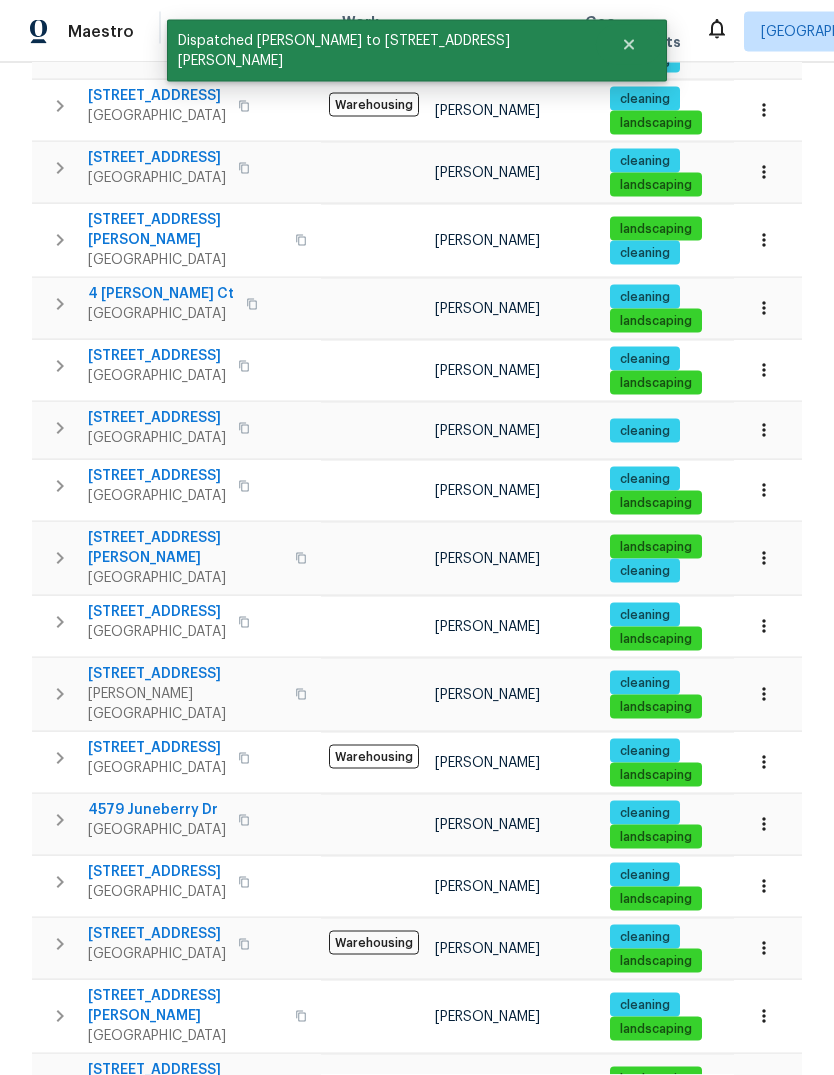 scroll, scrollTop: 75, scrollLeft: 0, axis: vertical 